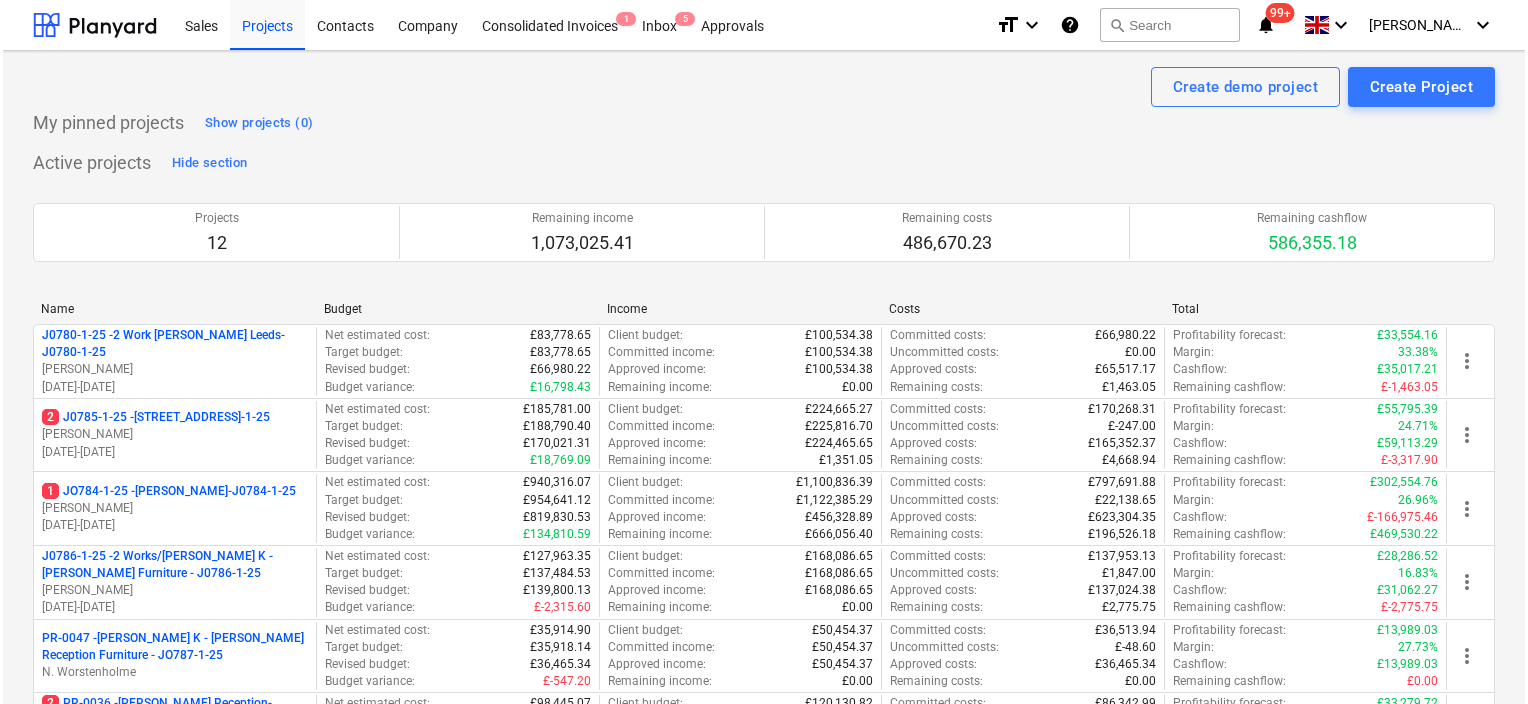 scroll, scrollTop: 0, scrollLeft: 0, axis: both 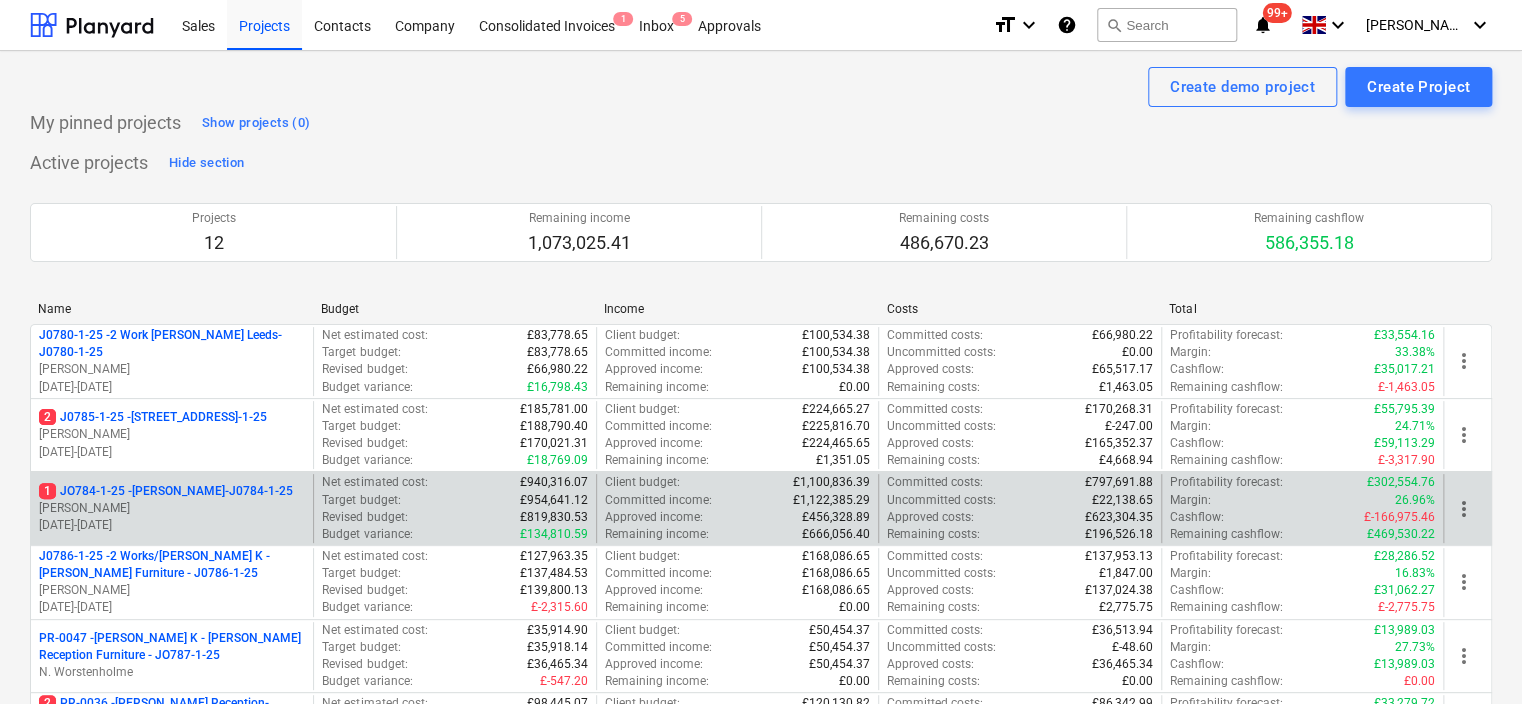click on "1  JO784-1-25 -  Wizu York-J0784-1-25 [PERSON_NAME] [DATE]  -  [DATE]" at bounding box center [172, 508] 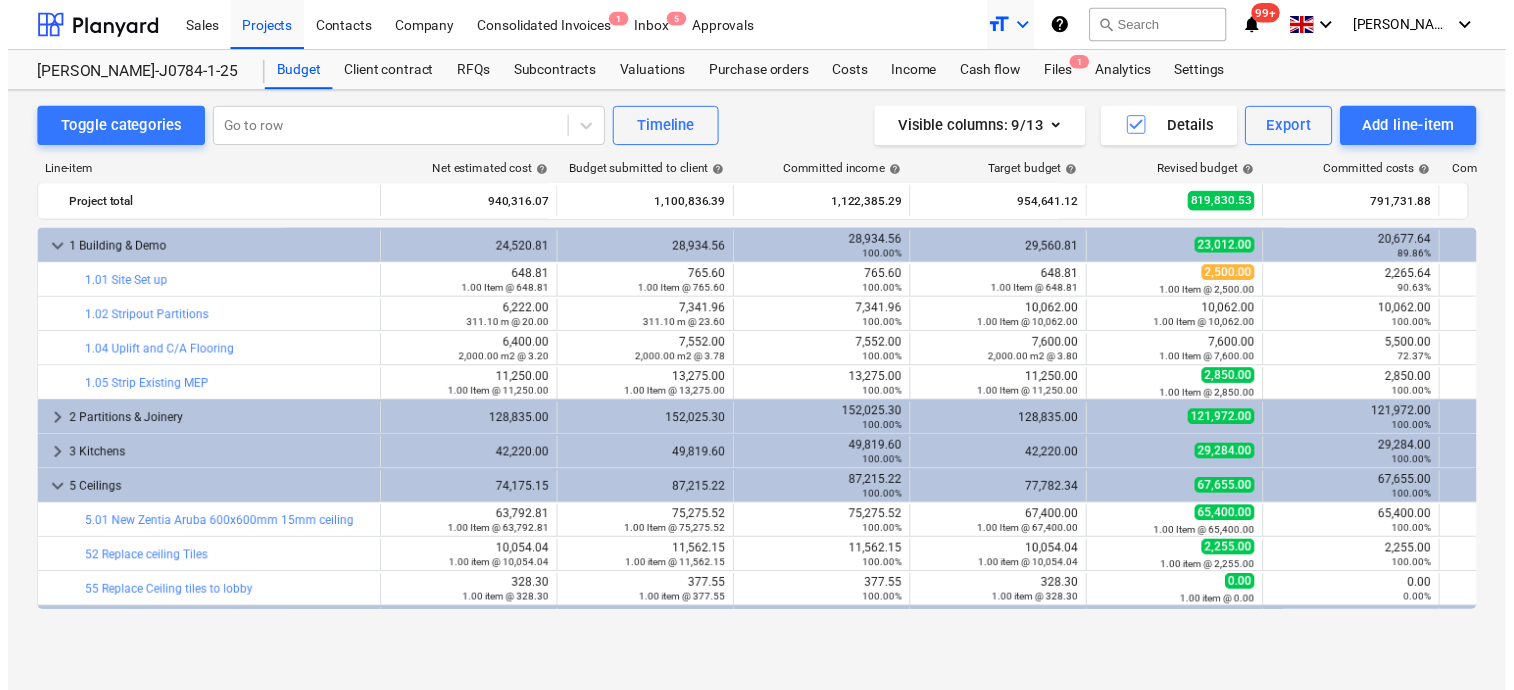 scroll, scrollTop: 420, scrollLeft: 0, axis: vertical 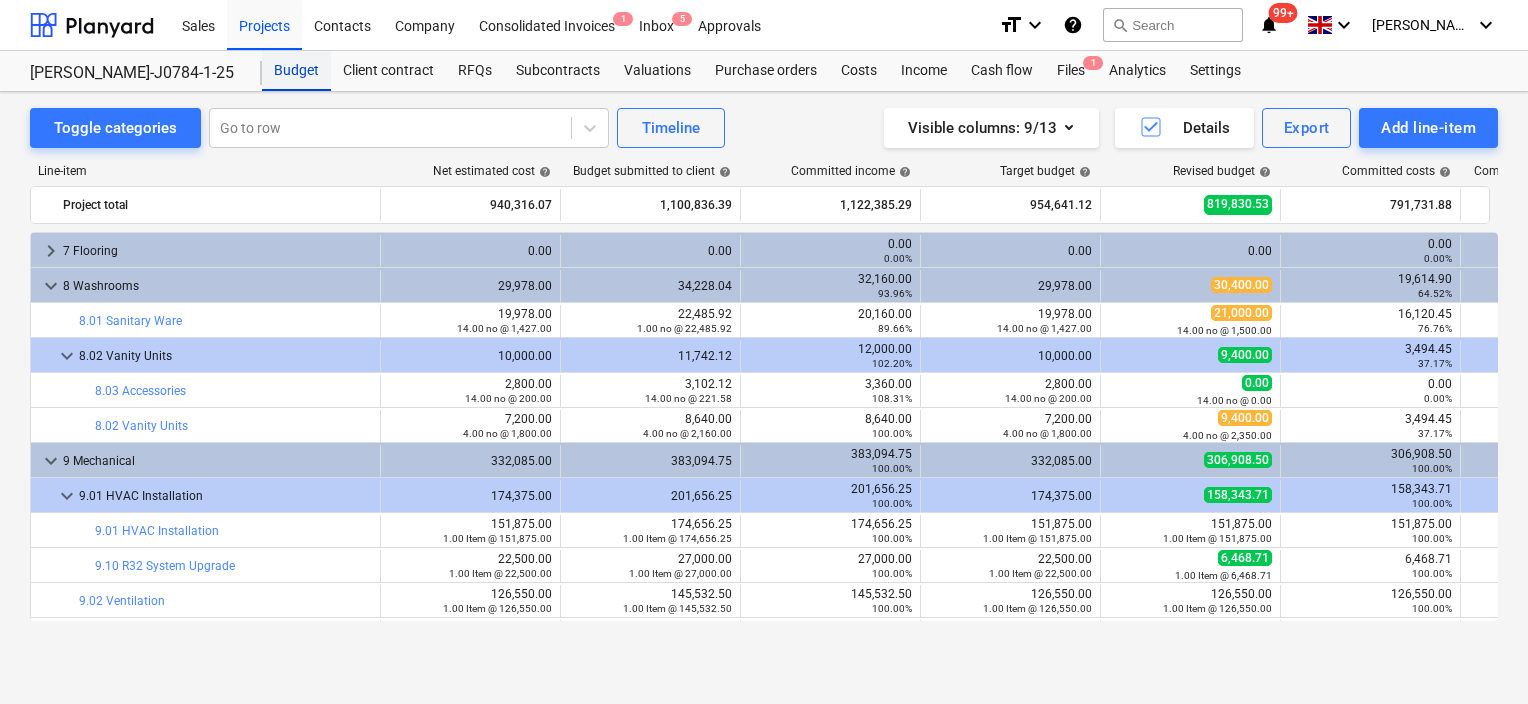 click on "Budget" at bounding box center [296, 71] 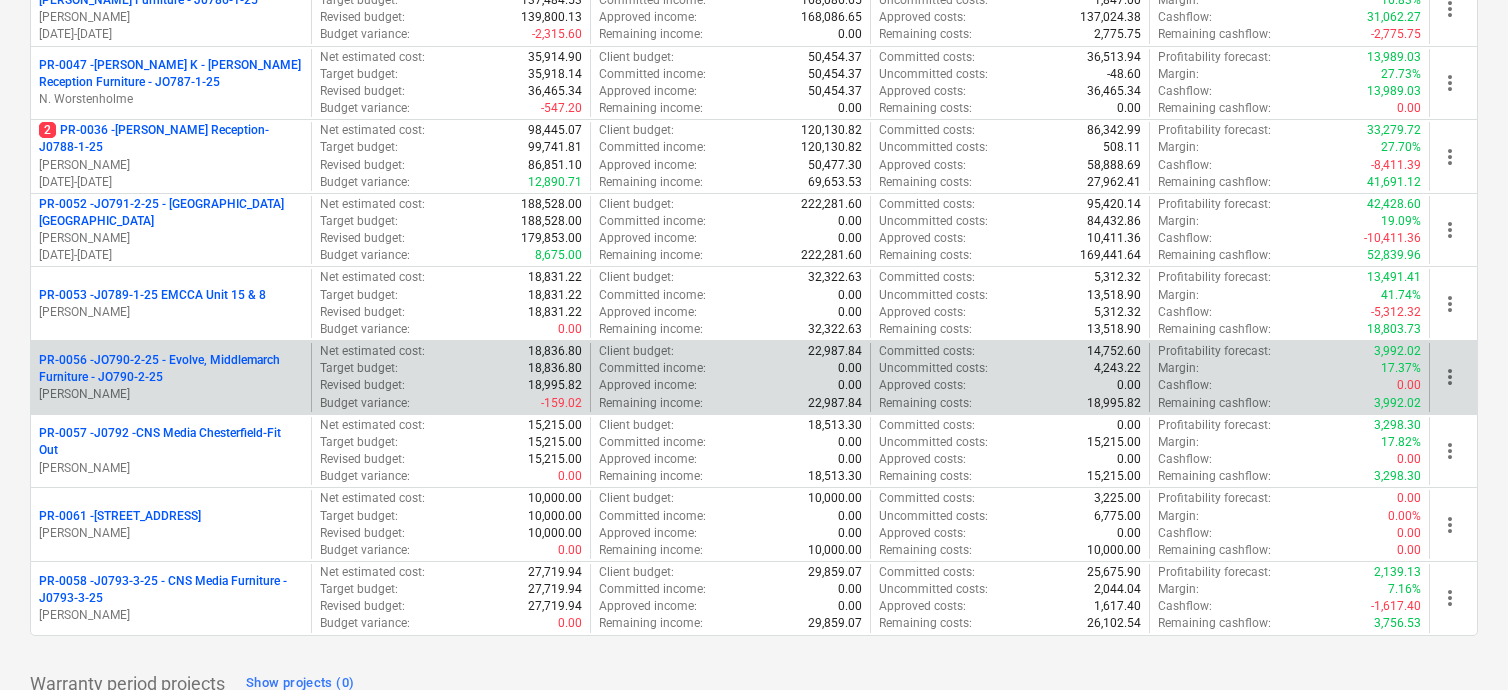 scroll, scrollTop: 675, scrollLeft: 0, axis: vertical 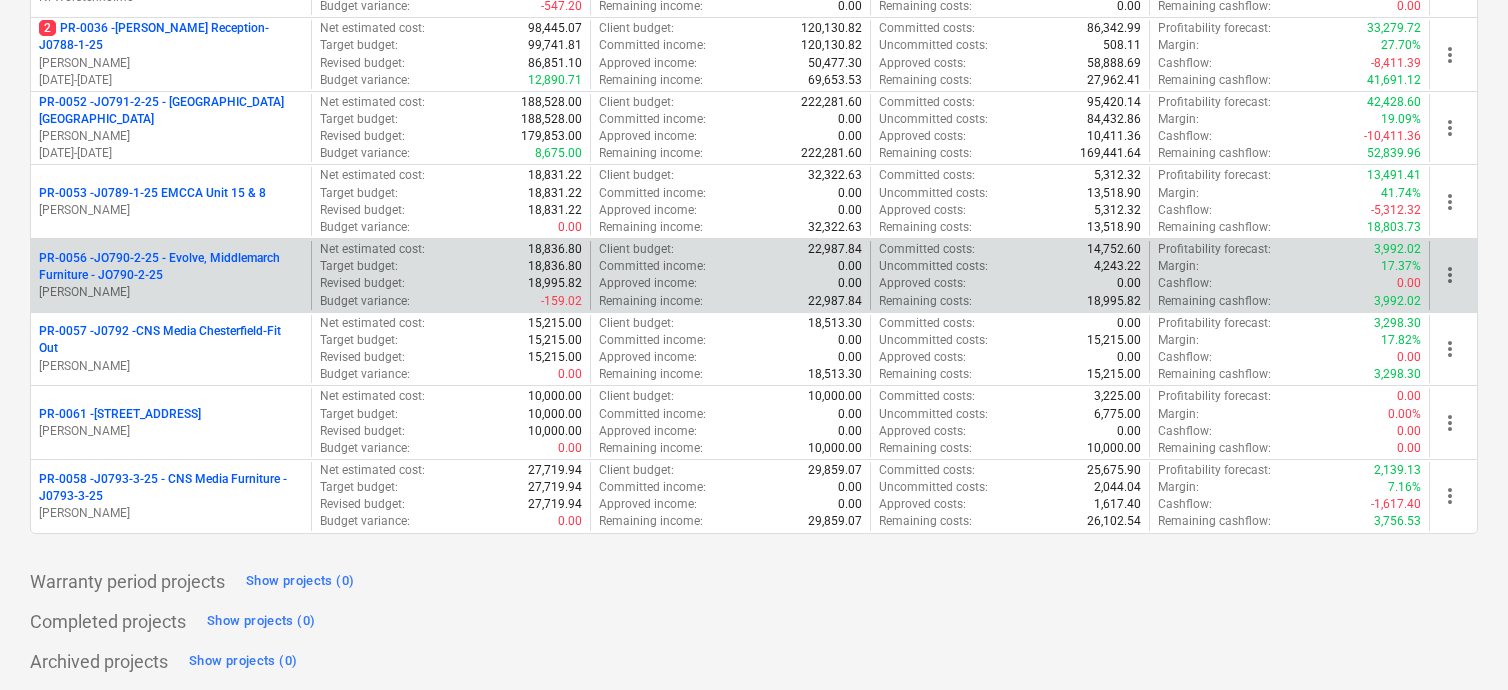 click on "PR-0056 -  JO790-2-25 - Evolve, Middlemarch Furniture - JO790-2-25" at bounding box center [171, 267] 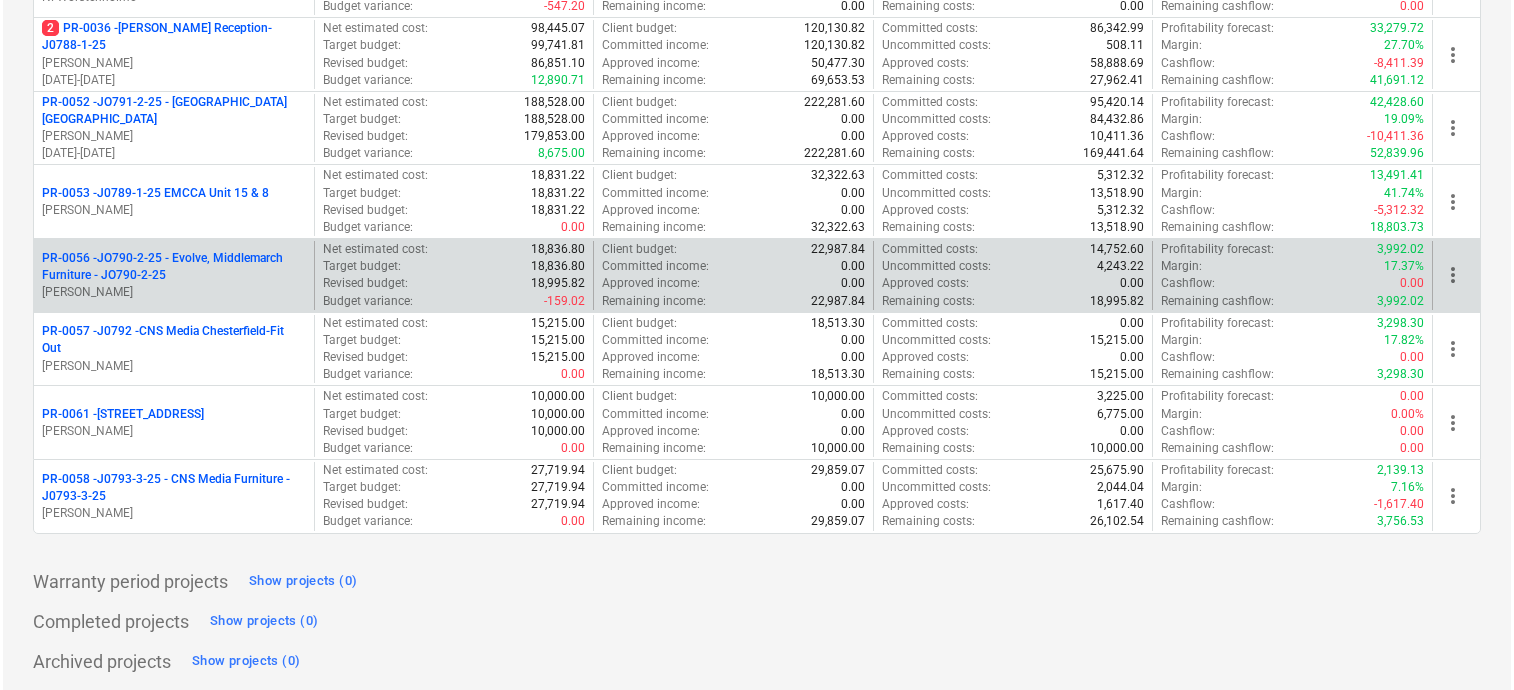 scroll, scrollTop: 0, scrollLeft: 0, axis: both 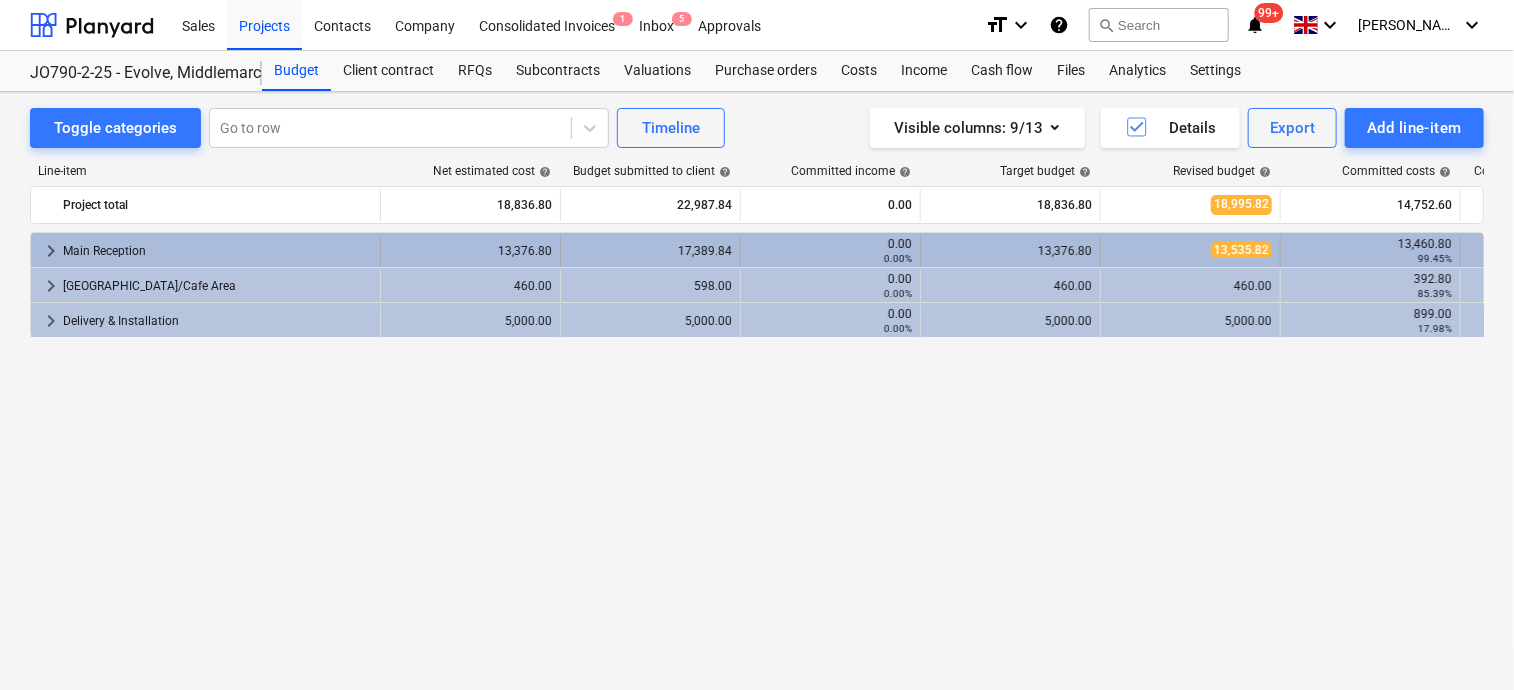 click on "keyboard_arrow_right" at bounding box center [51, 251] 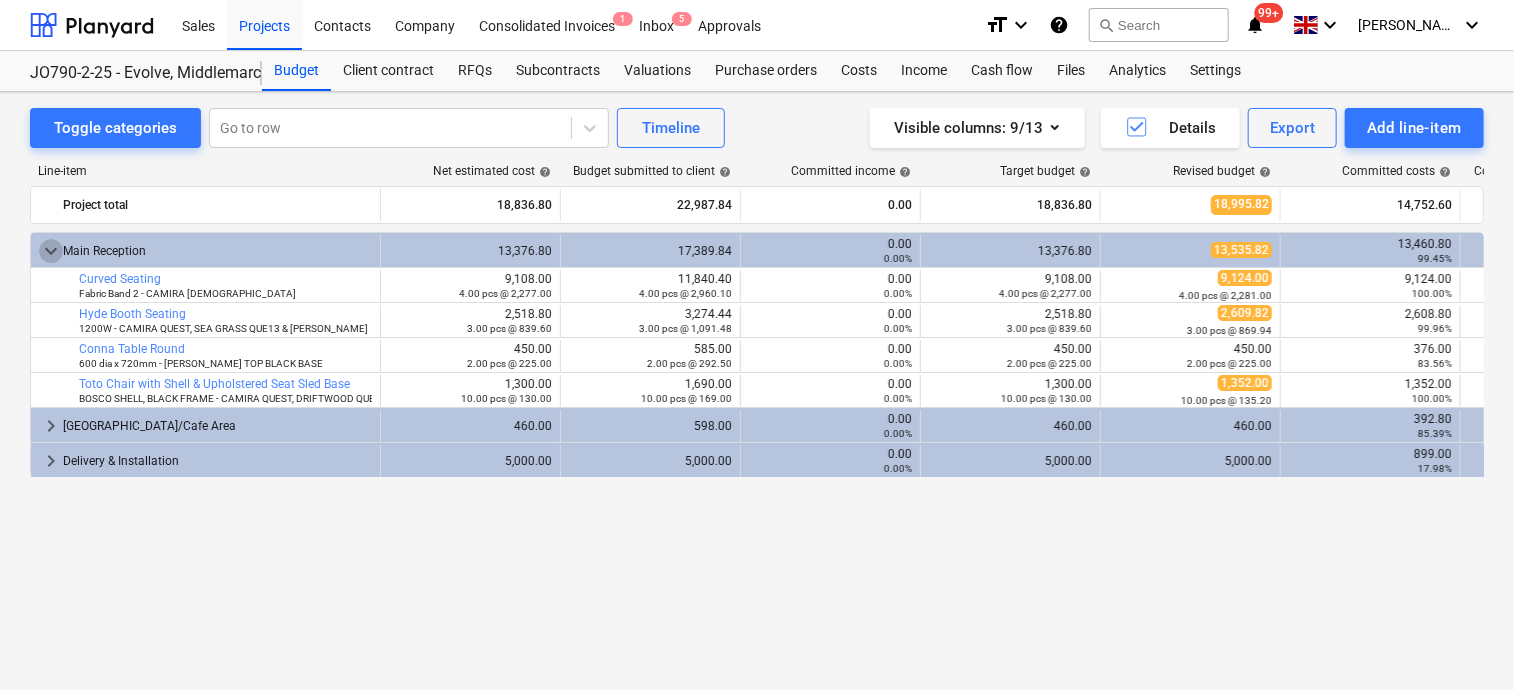 click on "keyboard_arrow_down" at bounding box center [51, 251] 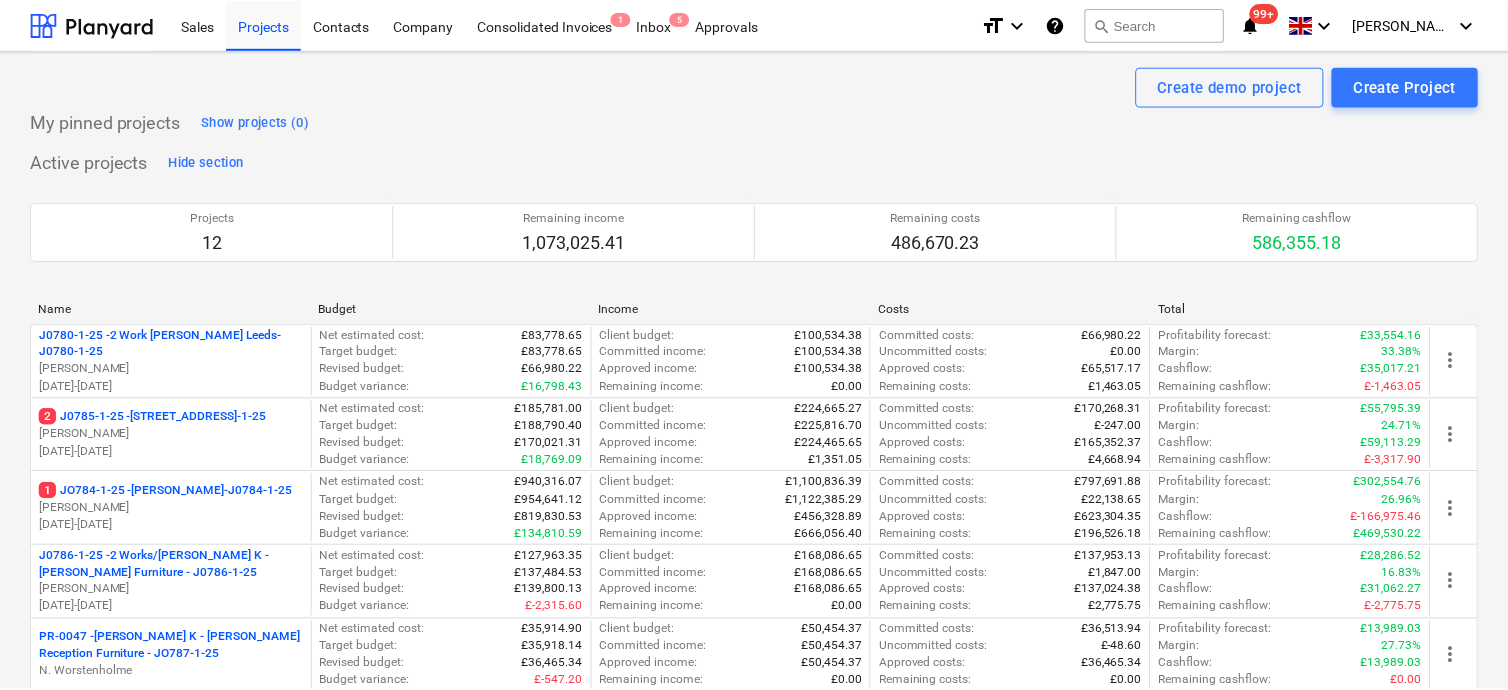 scroll, scrollTop: 675, scrollLeft: 0, axis: vertical 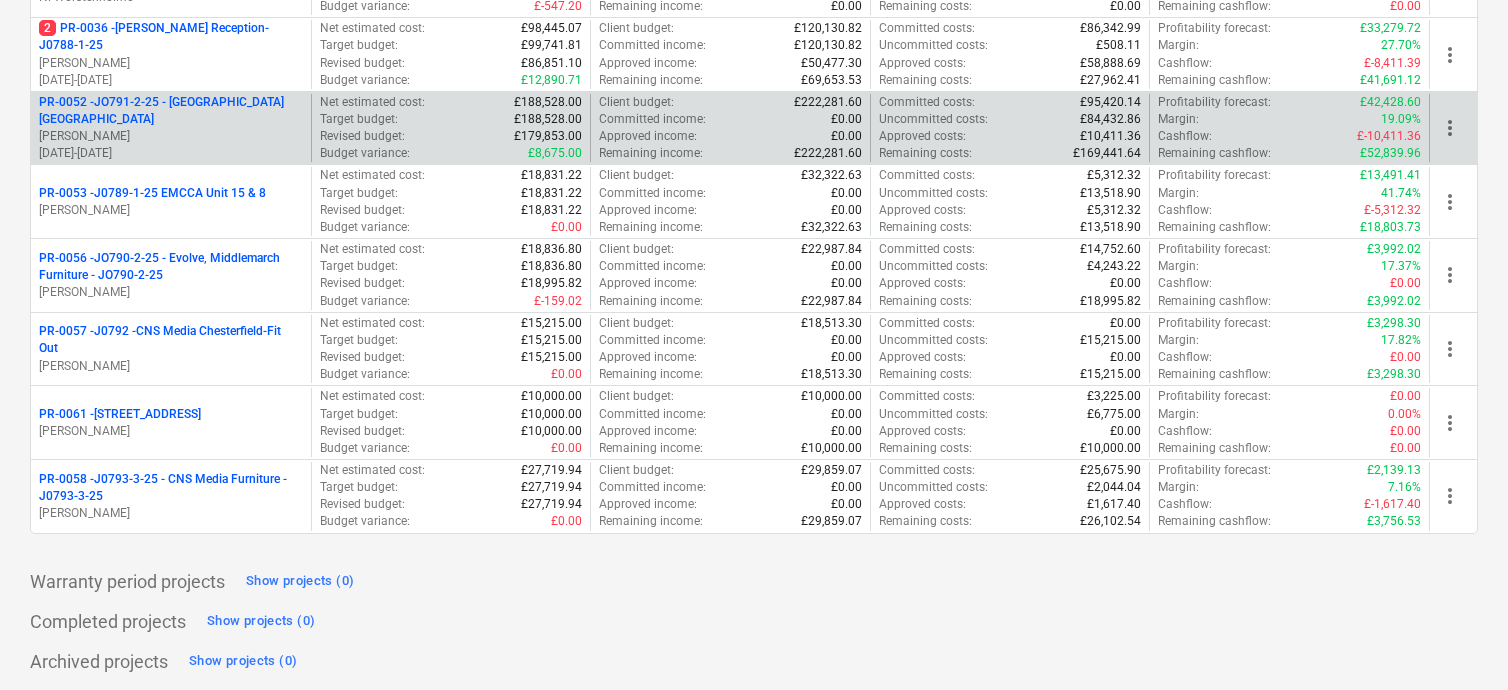 click on "PR-0052 -  JO791-2-25 - [GEOGRAPHIC_DATA] [GEOGRAPHIC_DATA] [PERSON_NAME] [DATE]  -  [DATE]" at bounding box center (171, 128) 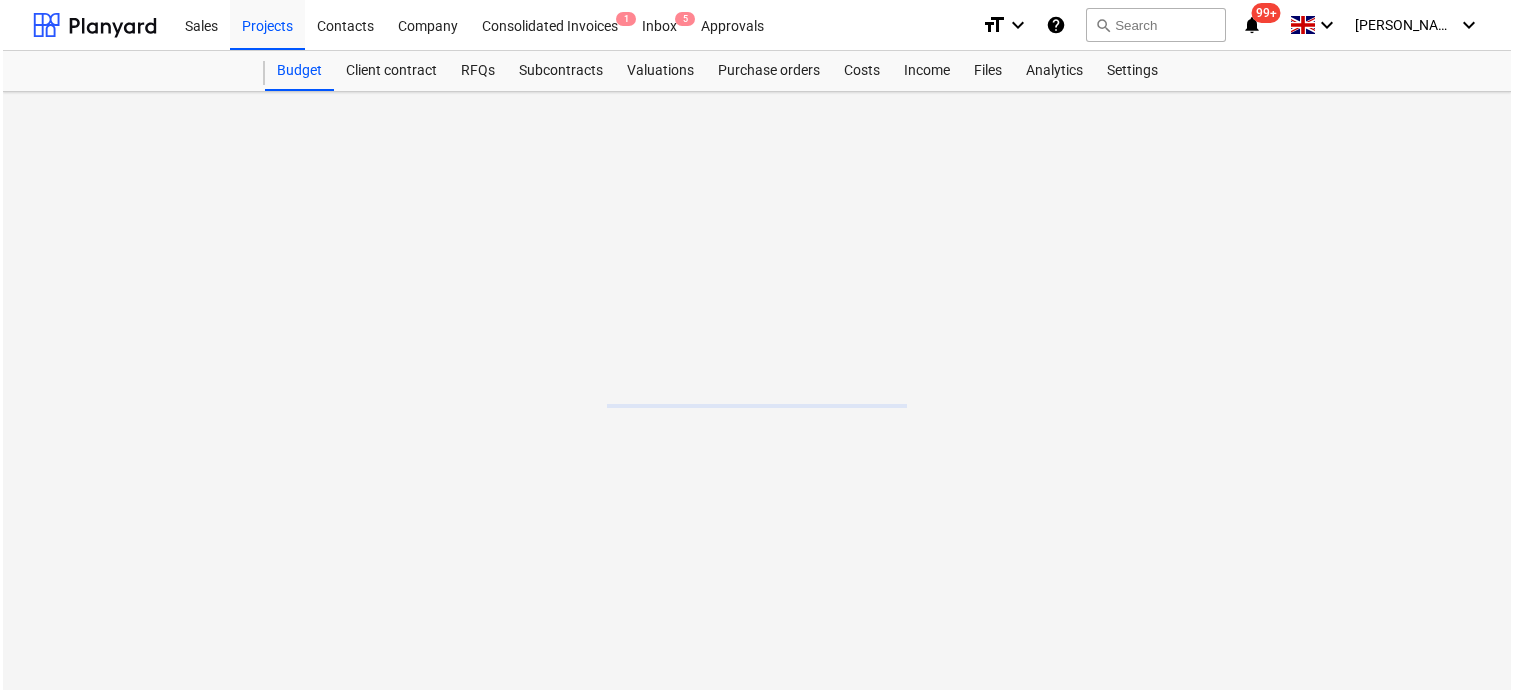 scroll, scrollTop: 0, scrollLeft: 0, axis: both 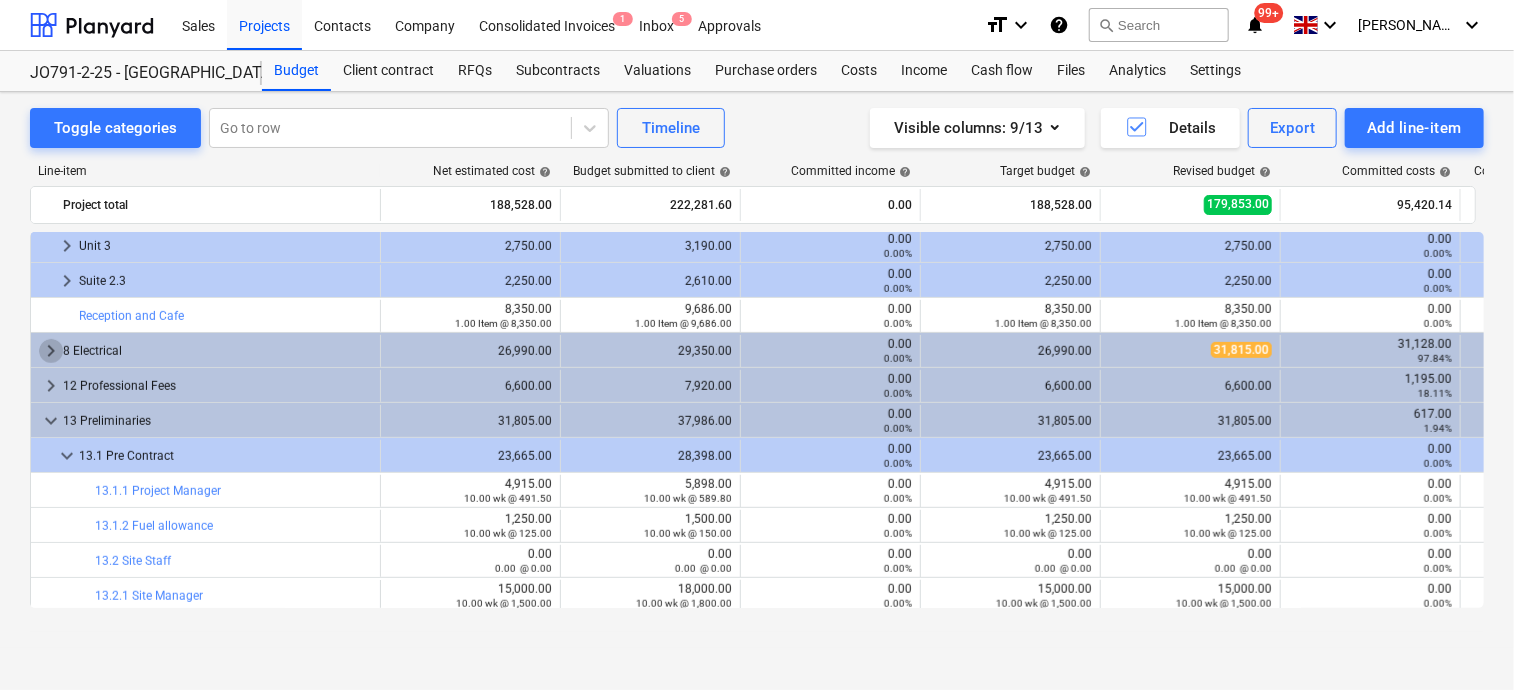 click on "keyboard_arrow_right" at bounding box center (51, 351) 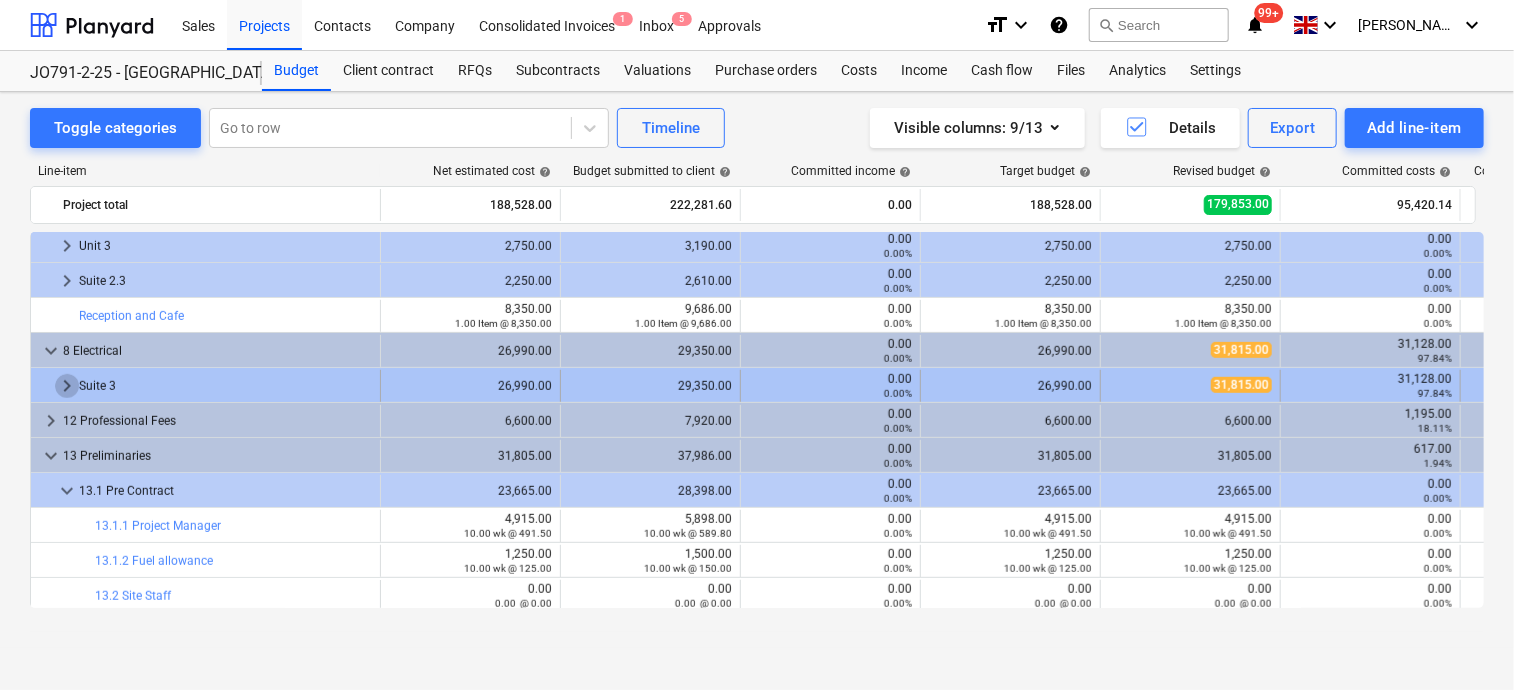 click on "keyboard_arrow_right" at bounding box center [67, 386] 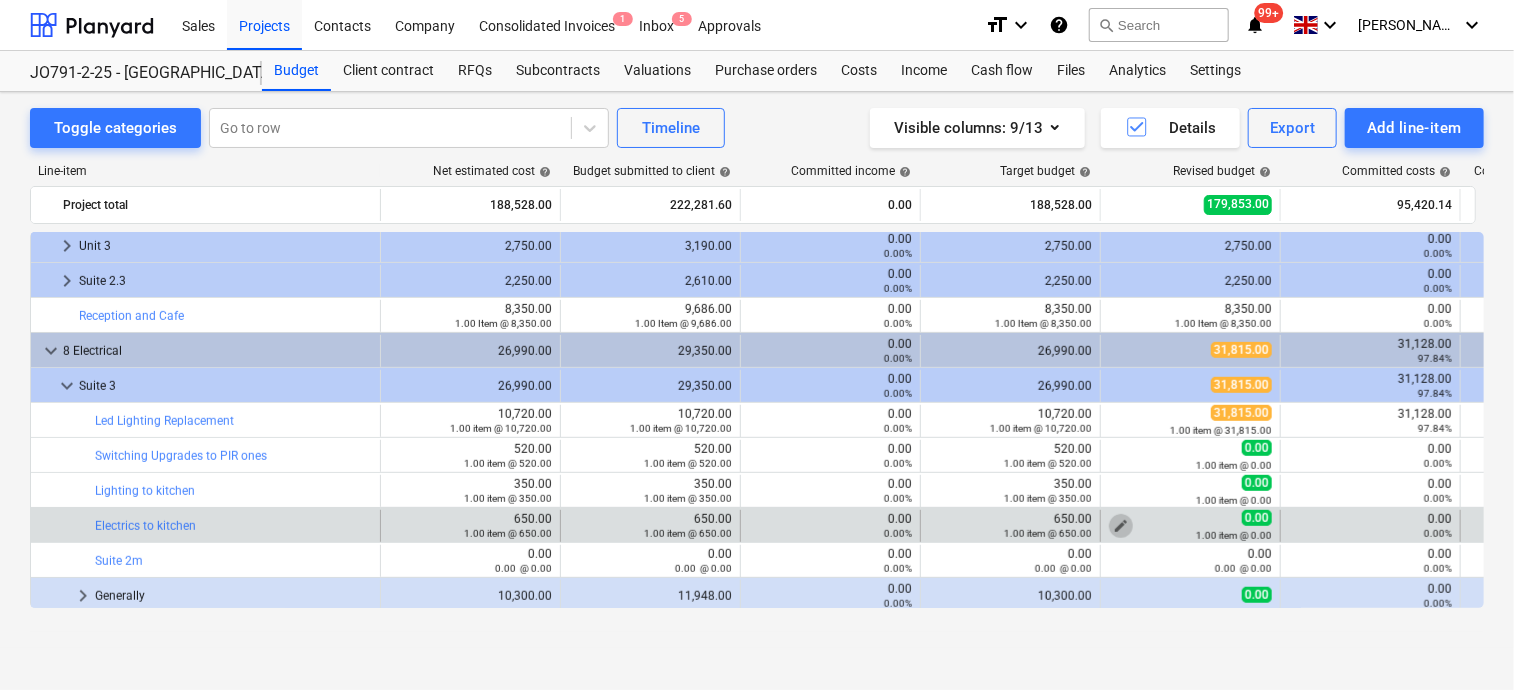 click on "edit" at bounding box center [1121, 526] 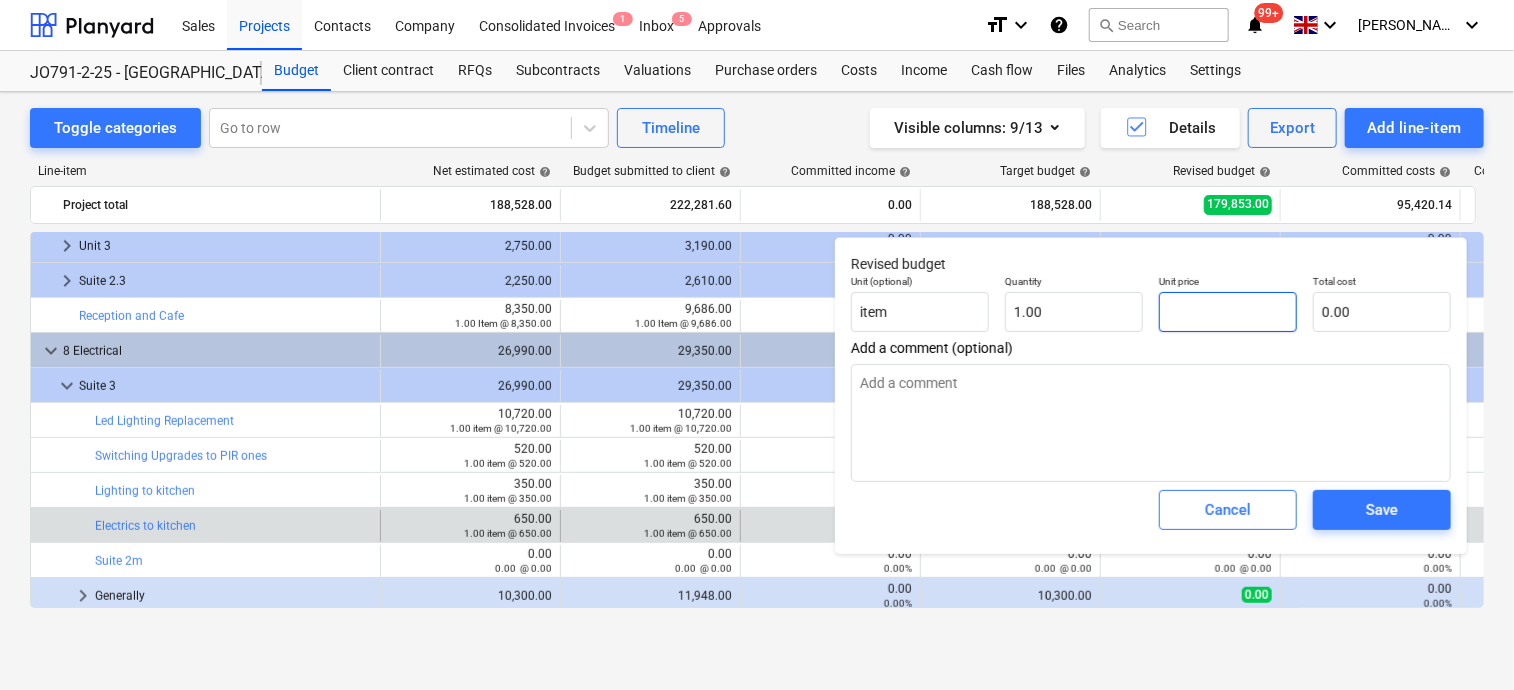 click at bounding box center (1228, 312) 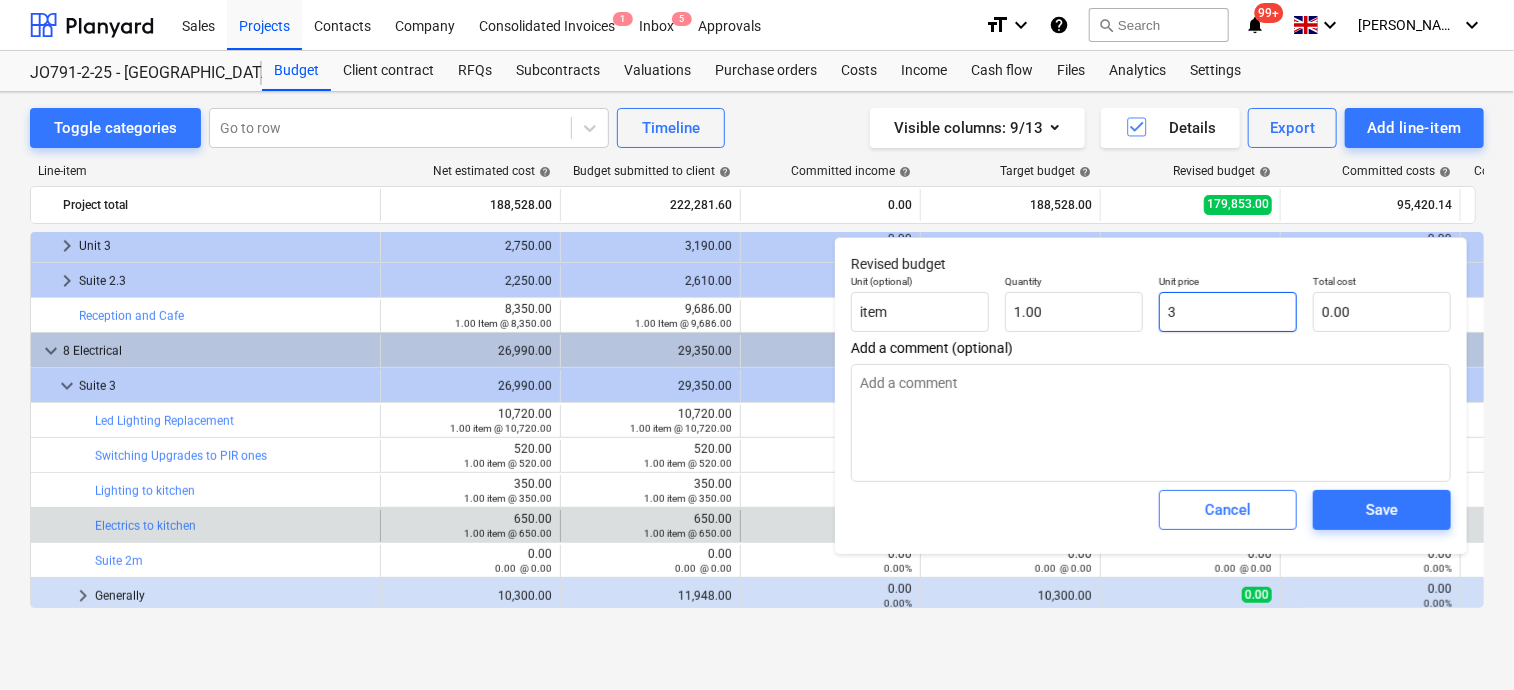 type on "3.00" 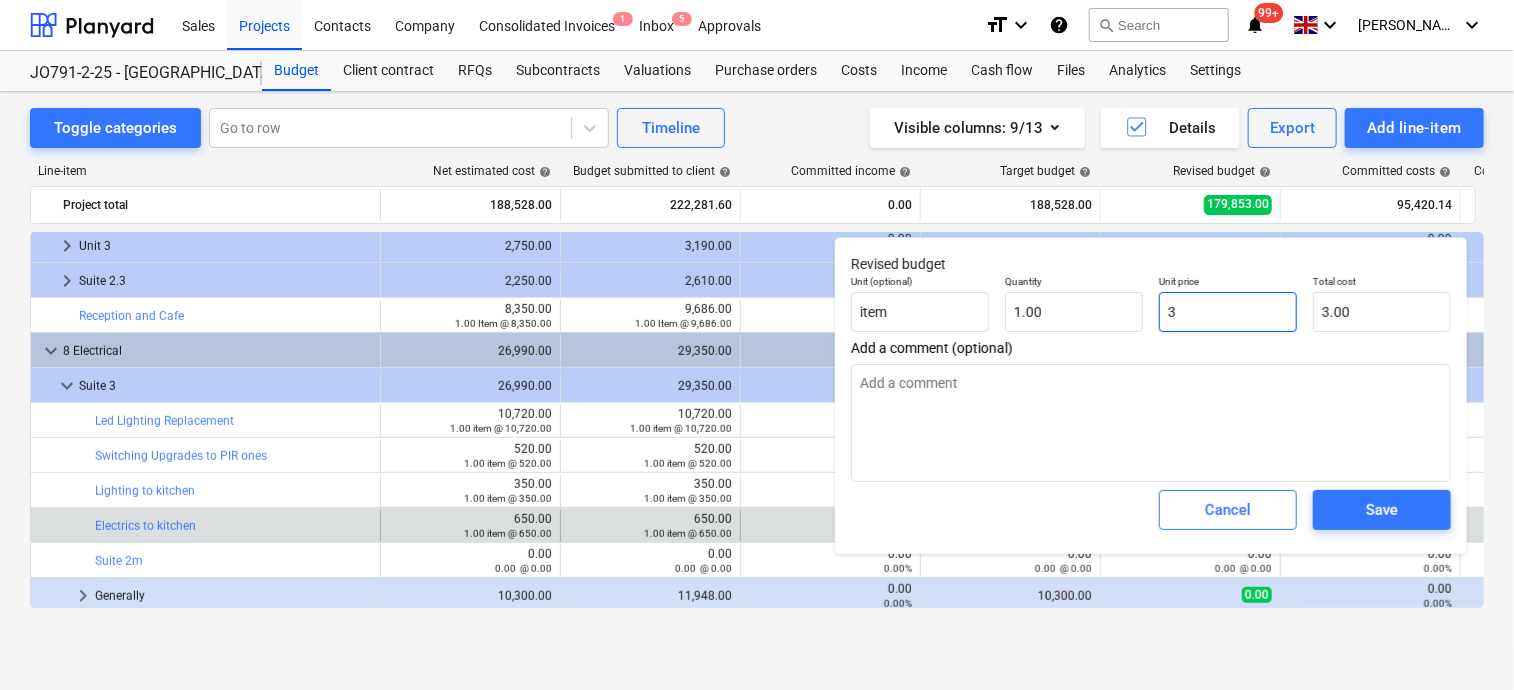 type on "35" 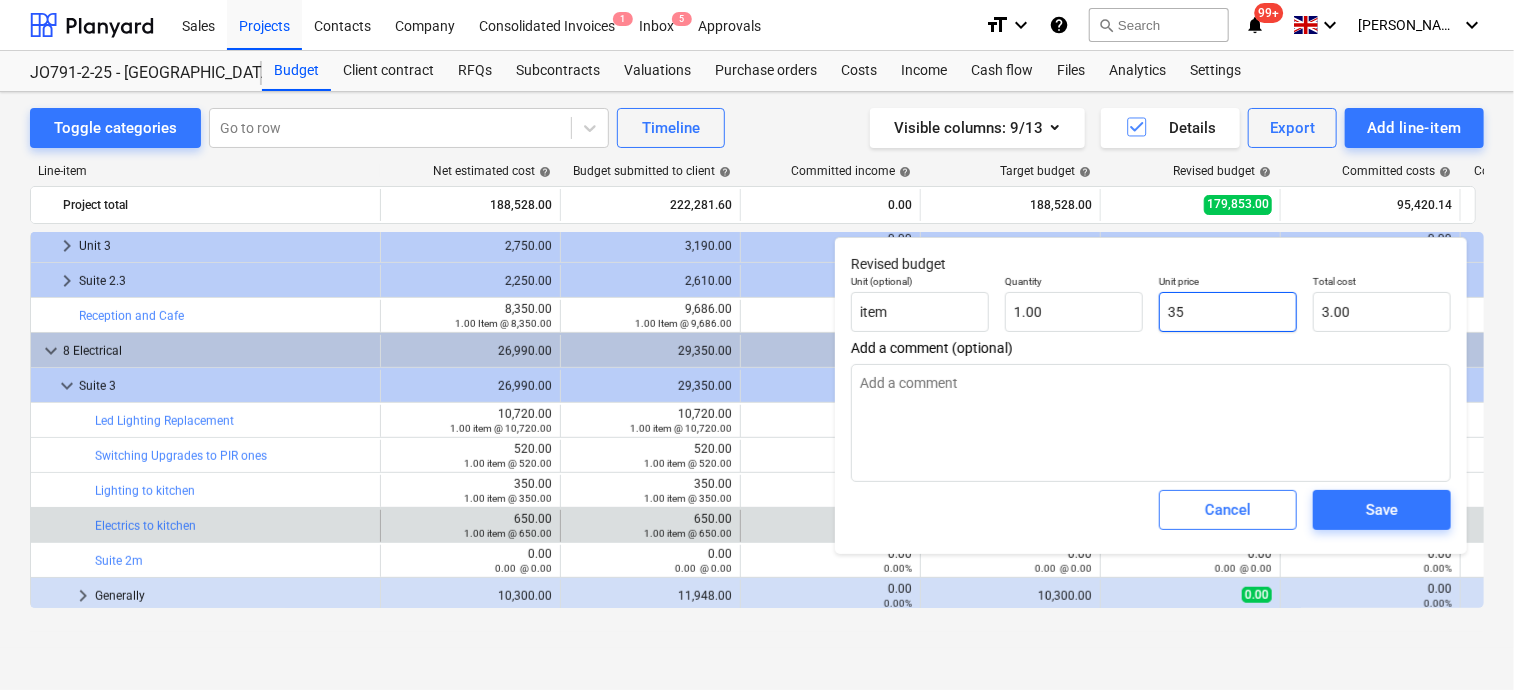 type on "35.00" 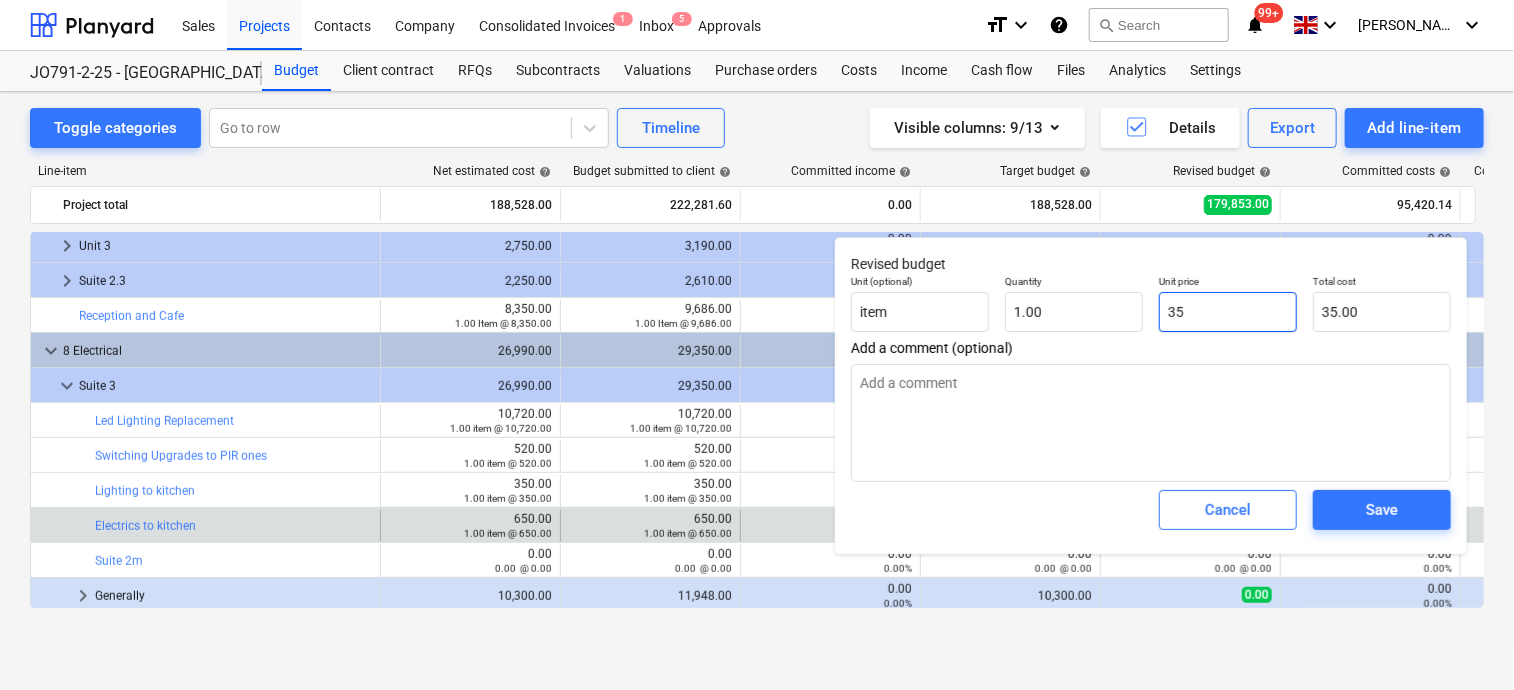 type on "350" 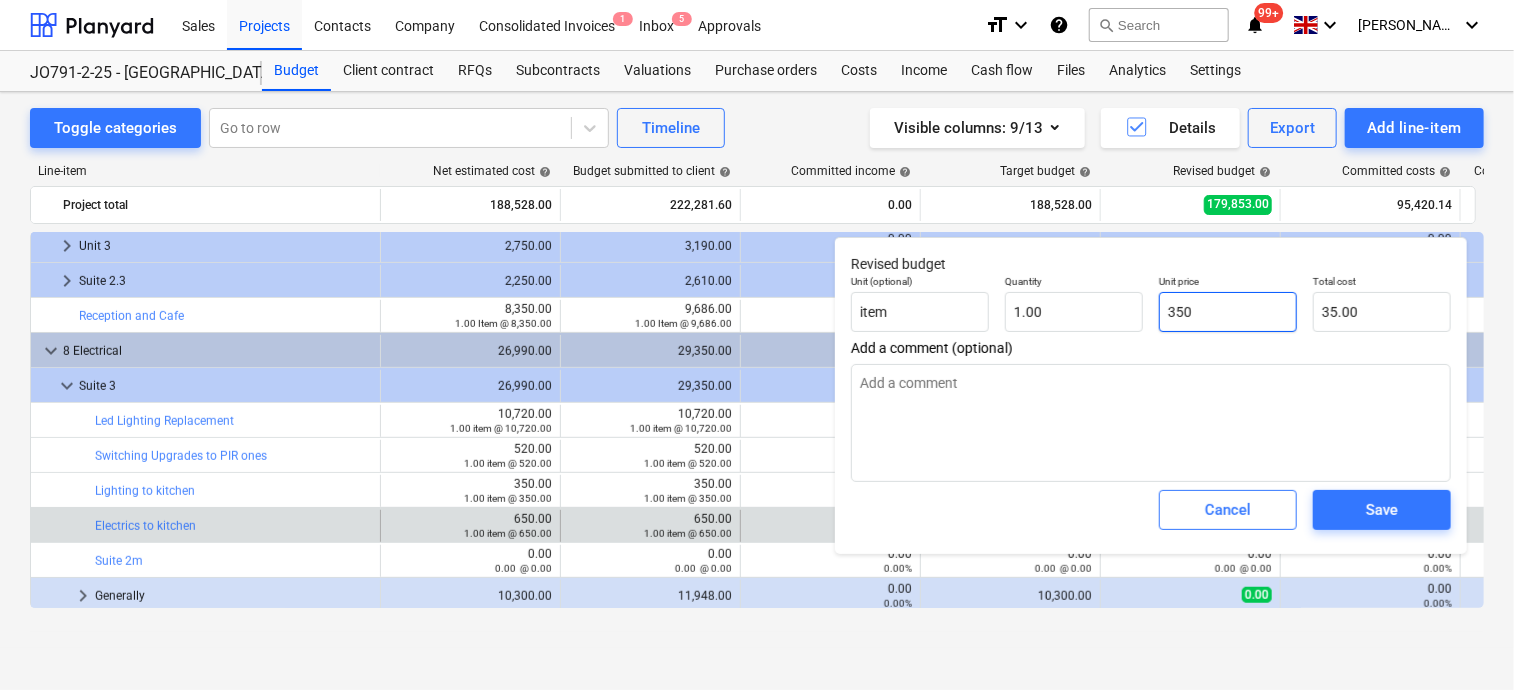 type on "350.00" 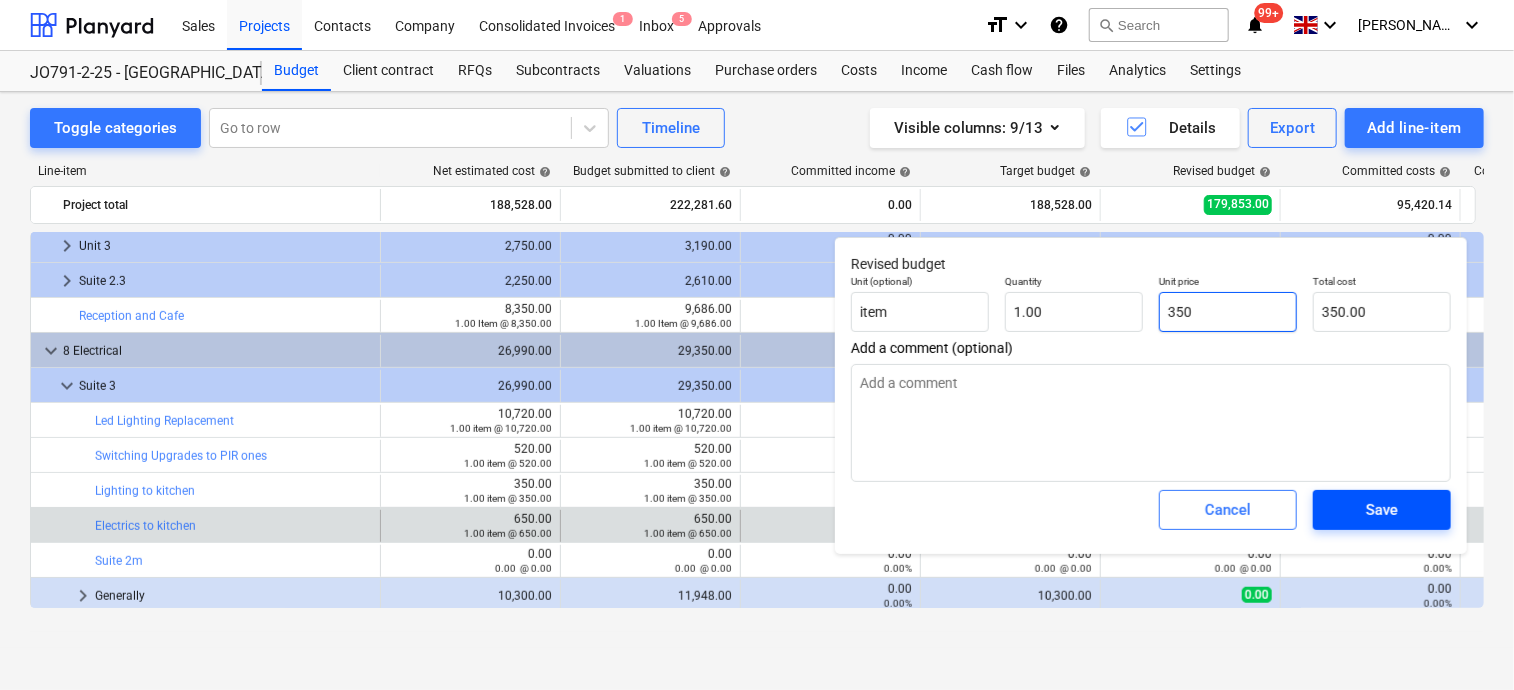 type on "350" 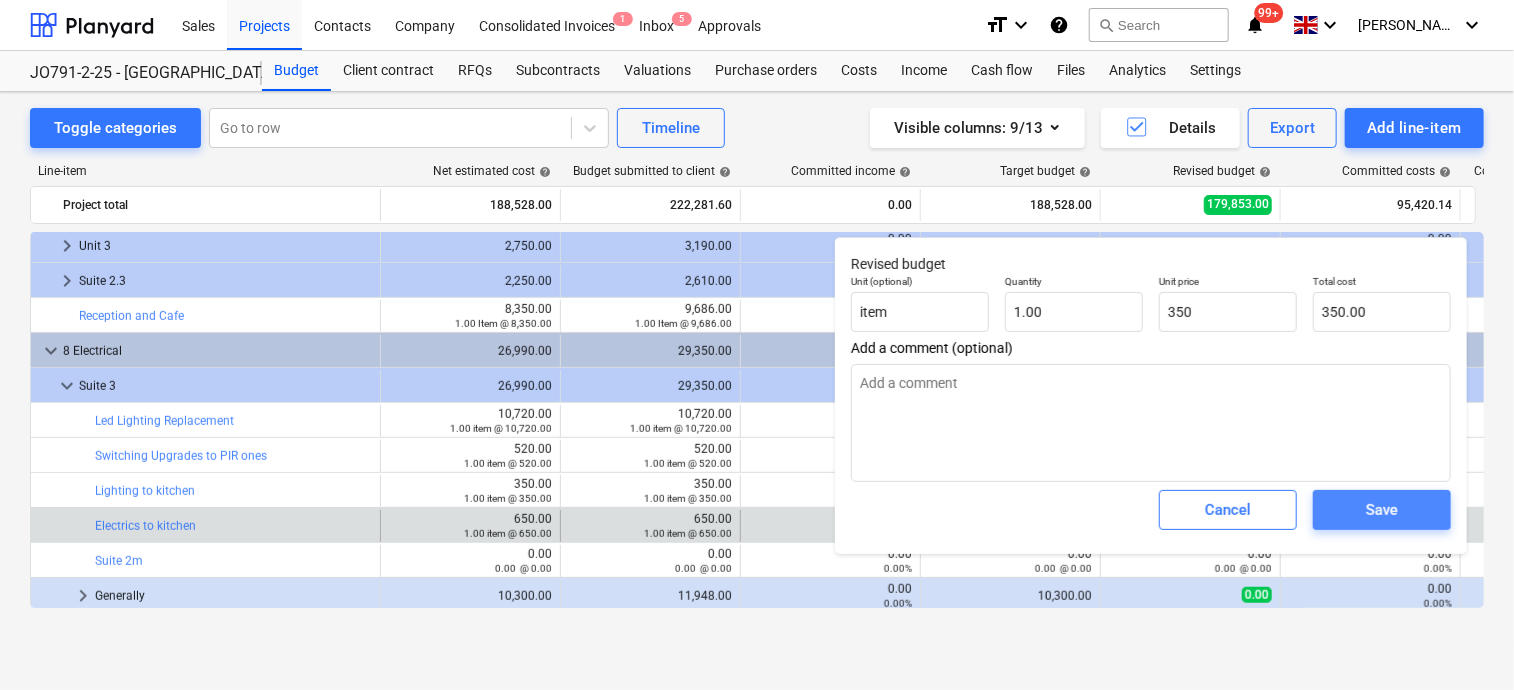click on "Save" at bounding box center [1382, 510] 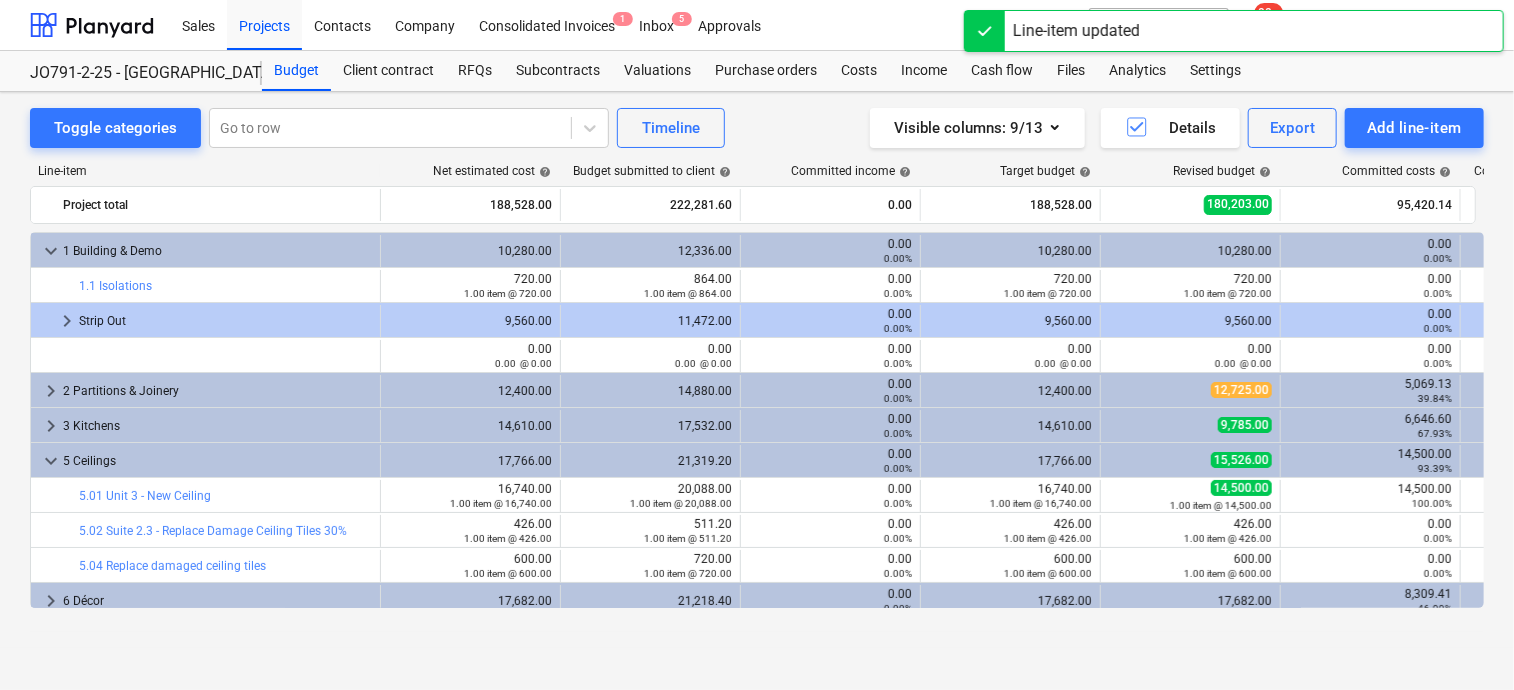 scroll, scrollTop: 600, scrollLeft: 0, axis: vertical 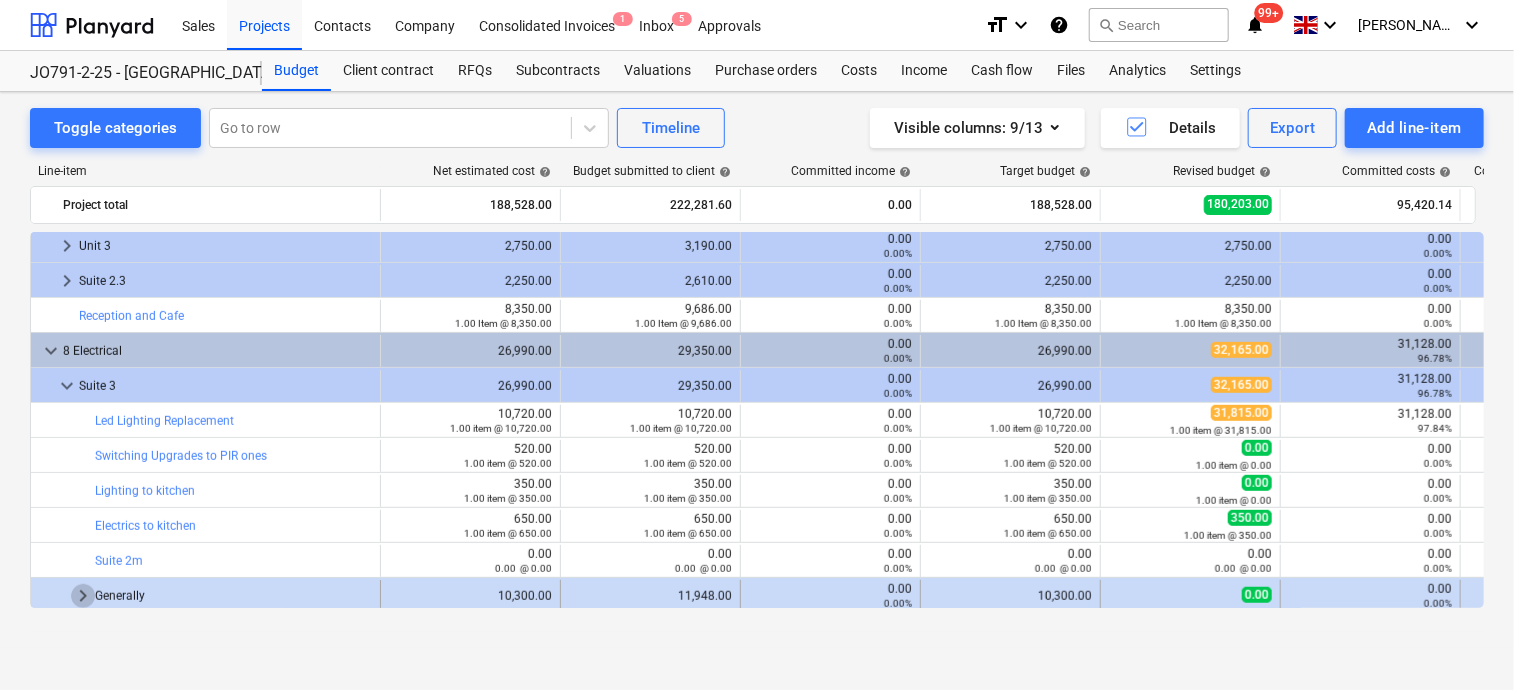 click on "keyboard_arrow_right" at bounding box center (83, 596) 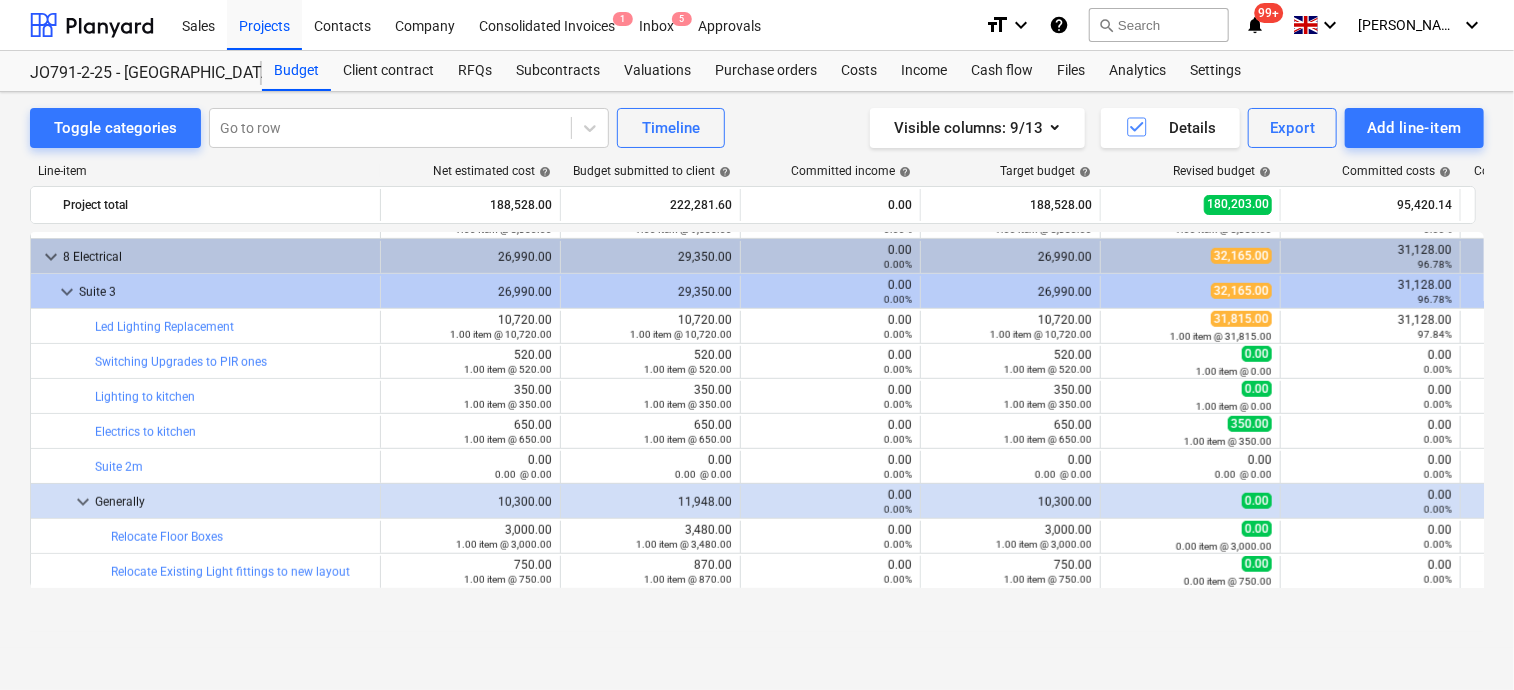 scroll, scrollTop: 600, scrollLeft: 0, axis: vertical 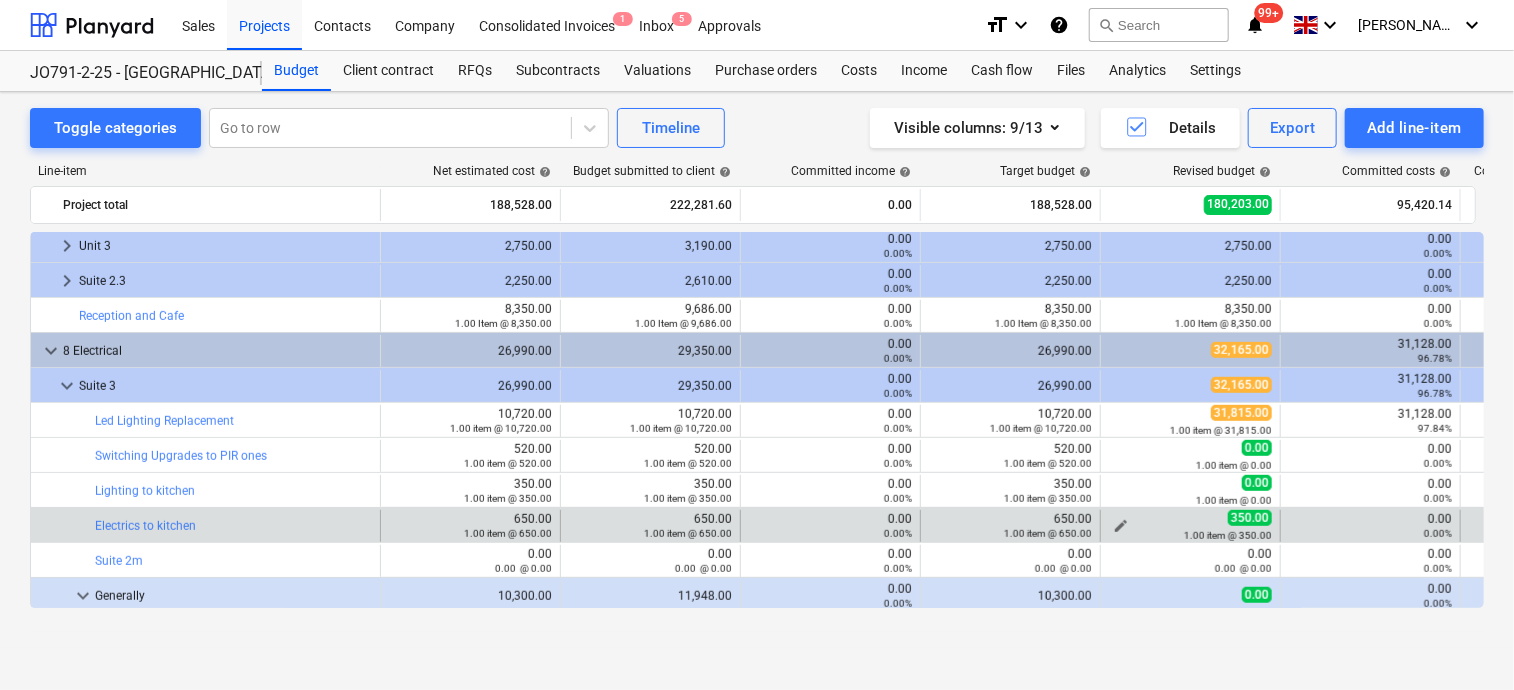 click on "edit" at bounding box center (1121, 526) 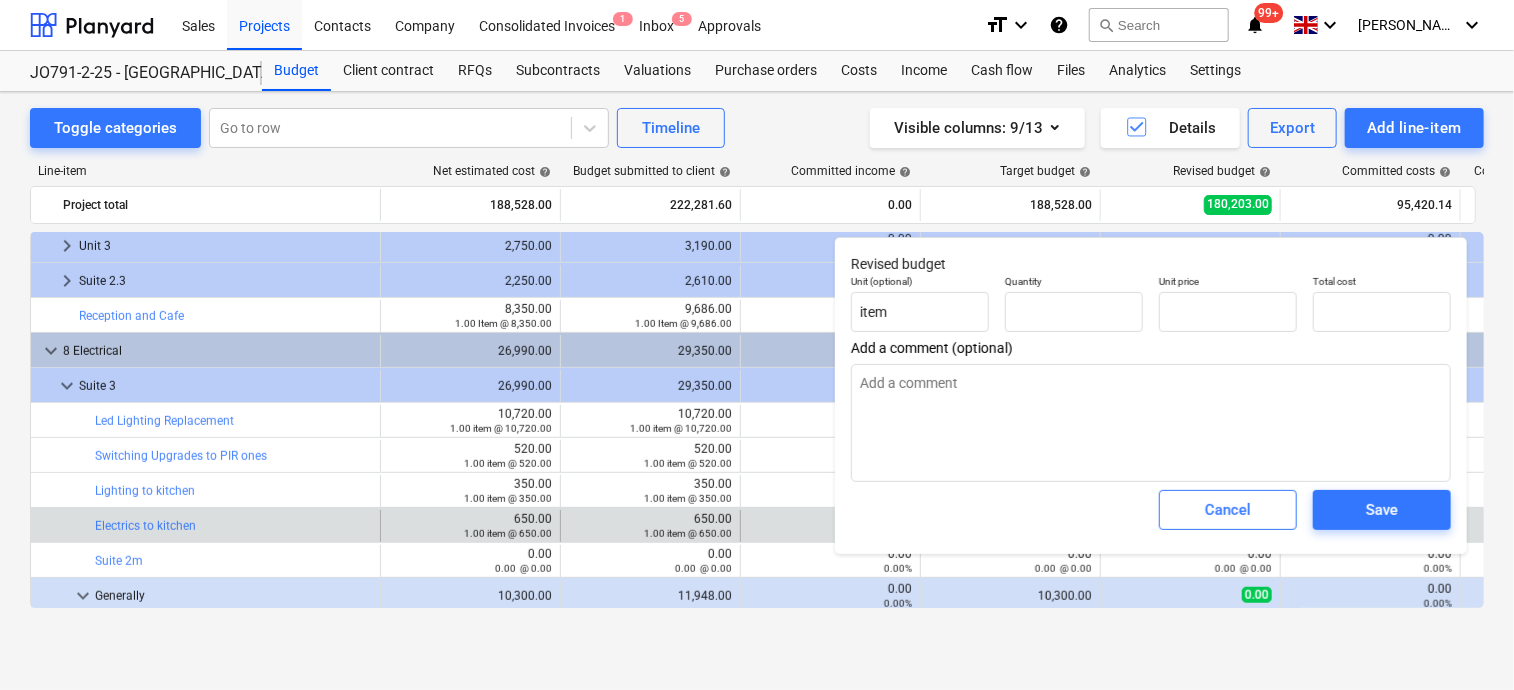 type on "x" 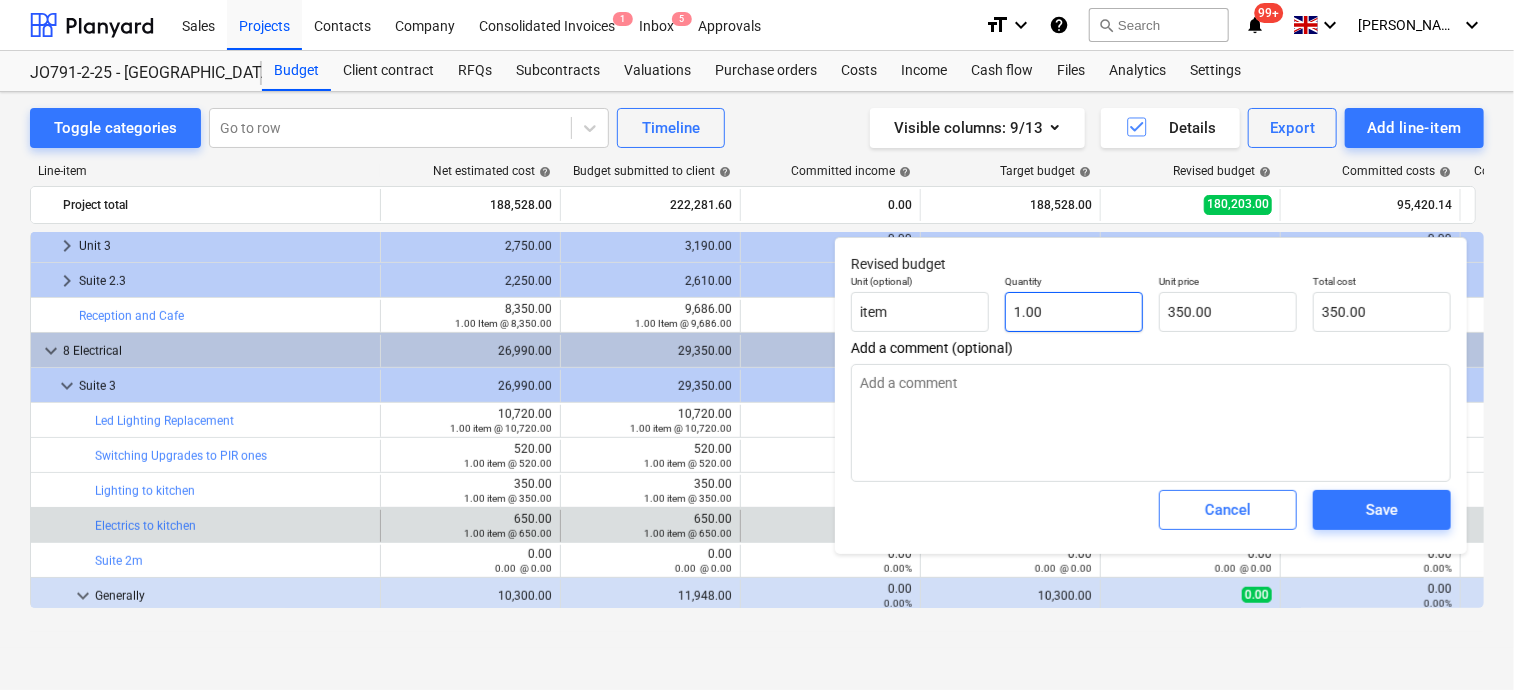 type on "1" 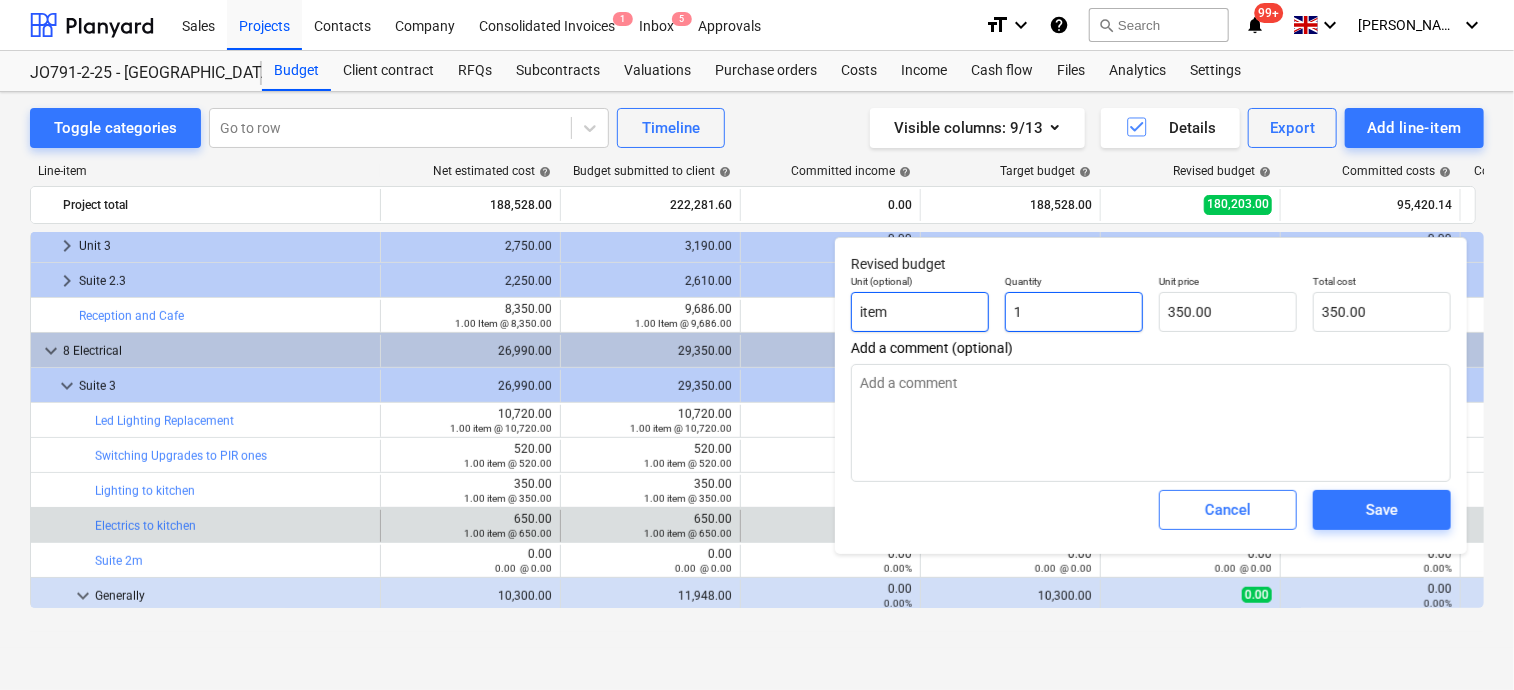 drag, startPoint x: 1083, startPoint y: 313, endPoint x: 909, endPoint y: 305, distance: 174.1838 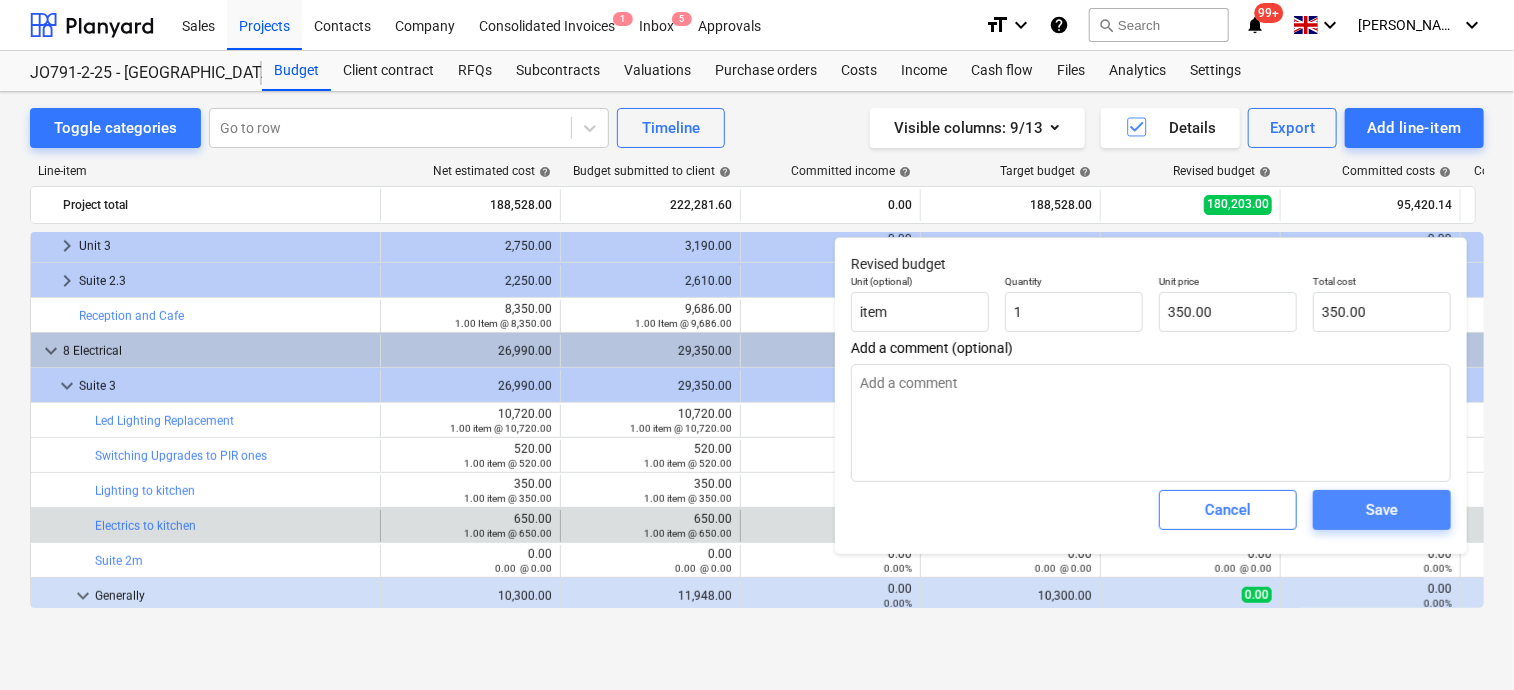 click on "Save" at bounding box center [1382, 510] 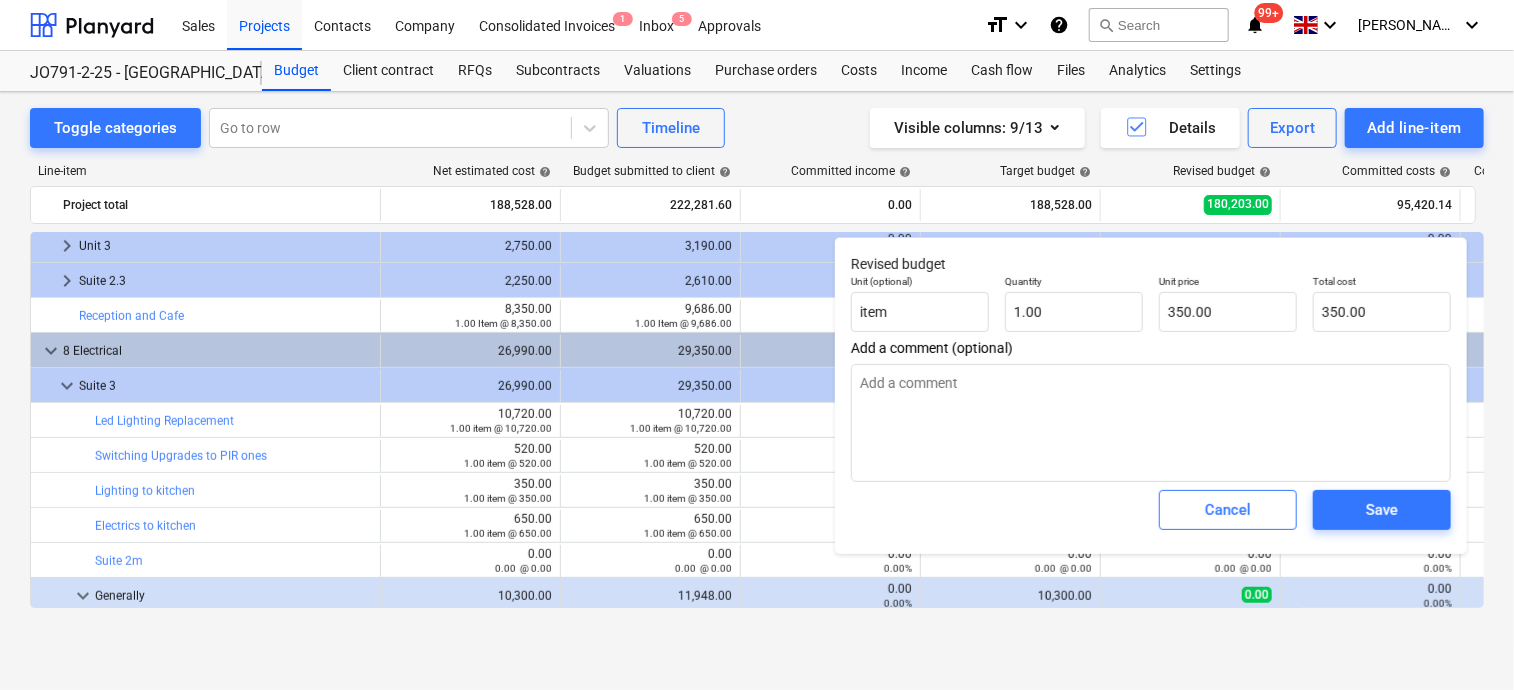 type on "x" 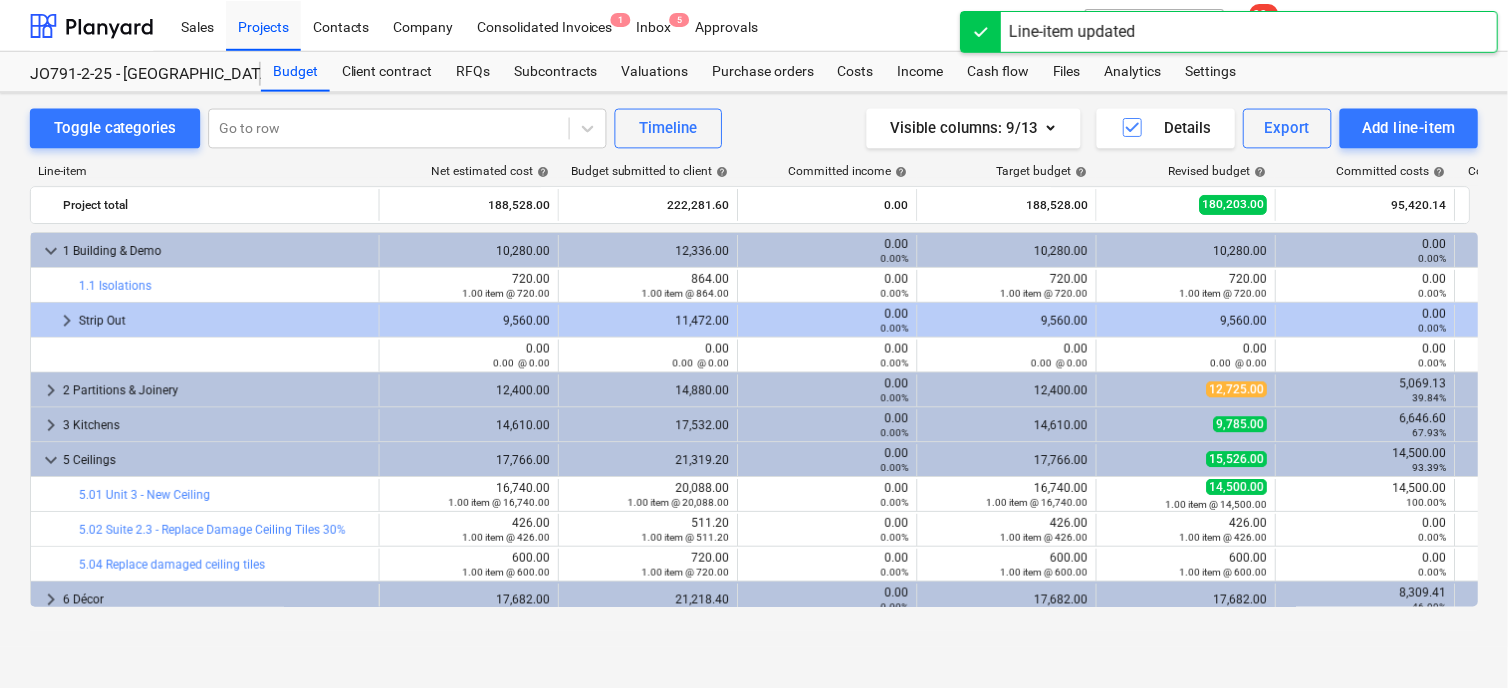 scroll, scrollTop: 600, scrollLeft: 0, axis: vertical 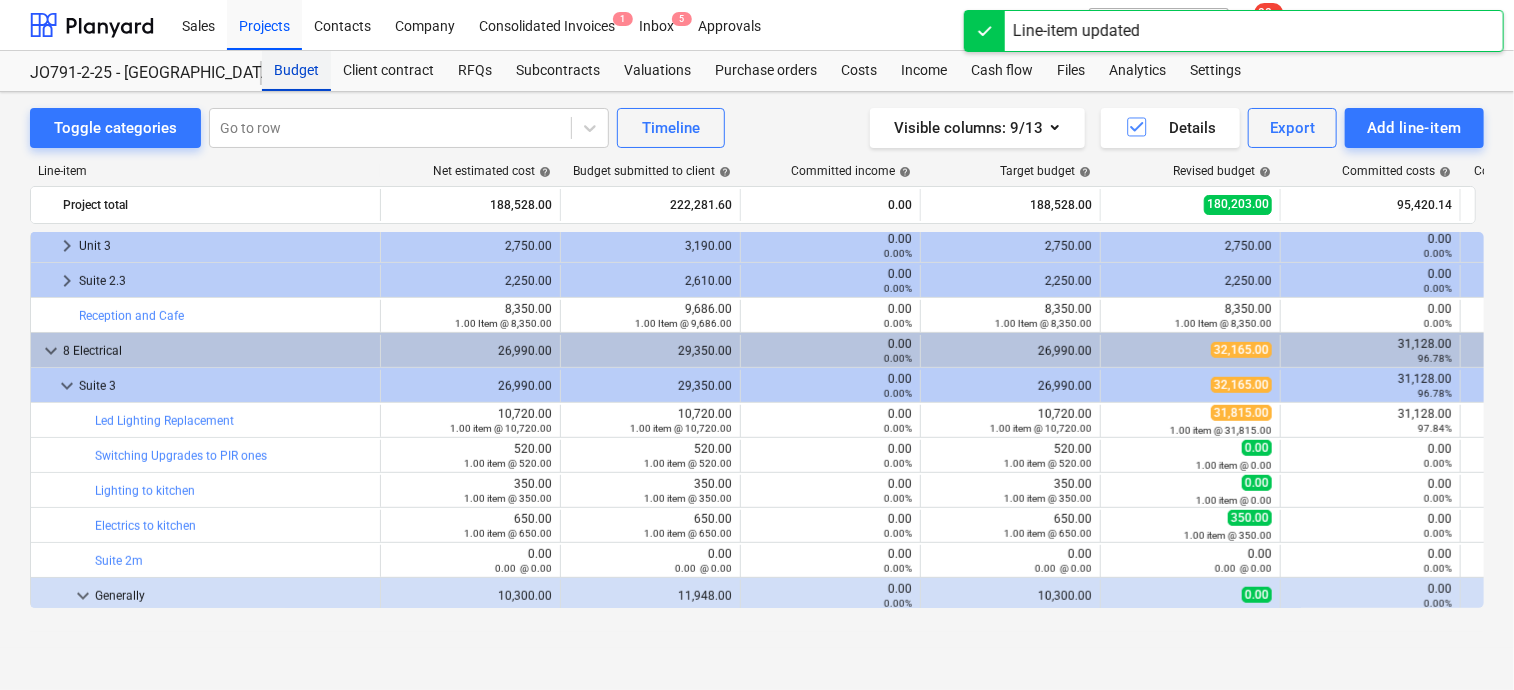 click on "Budget" at bounding box center (296, 71) 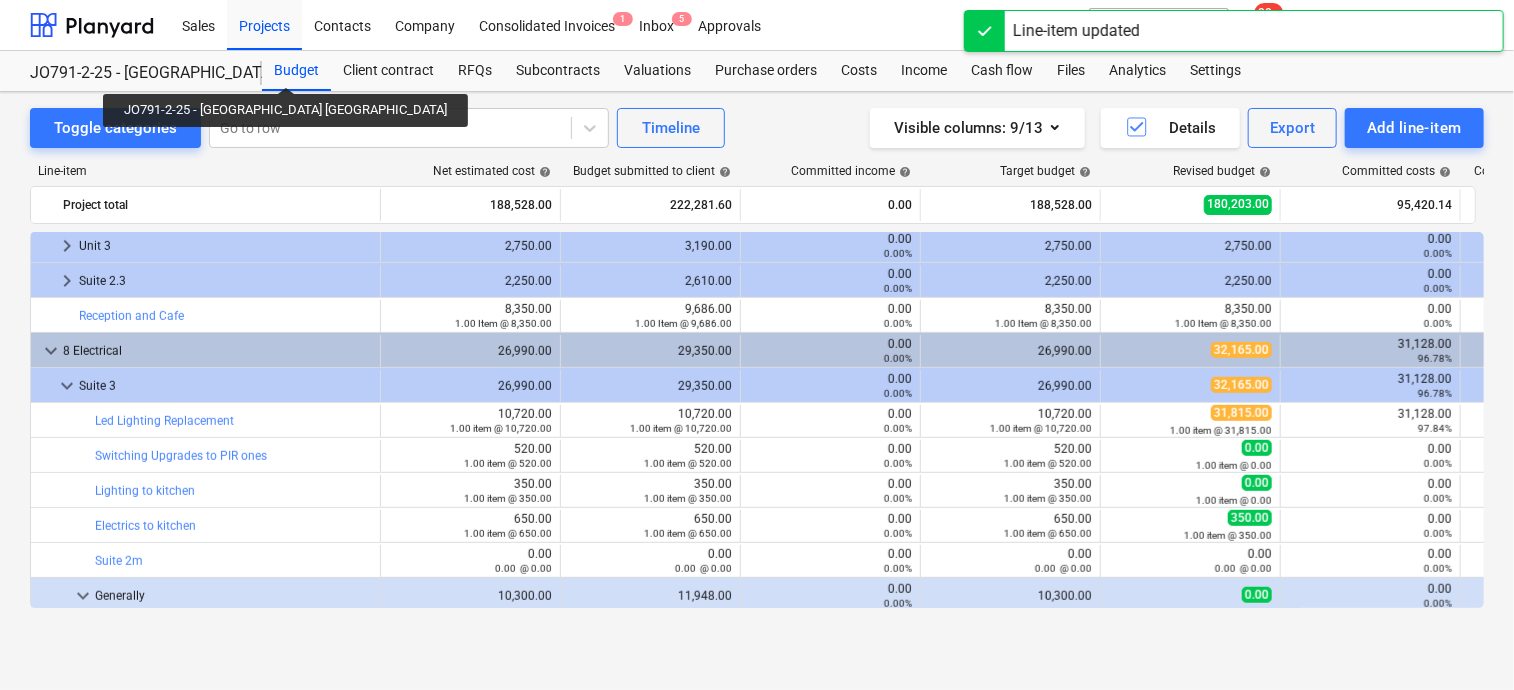 click on "JO791-2-25 - [GEOGRAPHIC_DATA] [GEOGRAPHIC_DATA]" at bounding box center [134, 73] 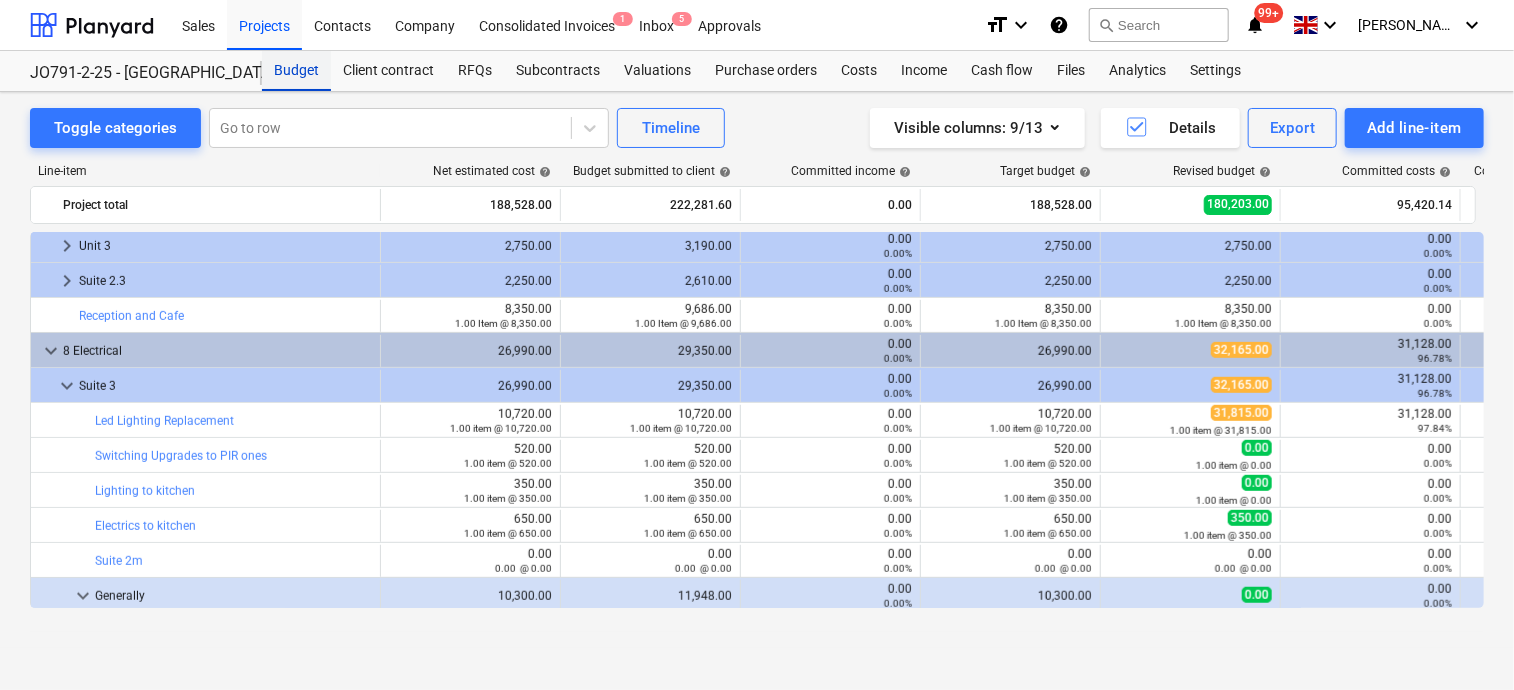 click on "Budget" at bounding box center (296, 71) 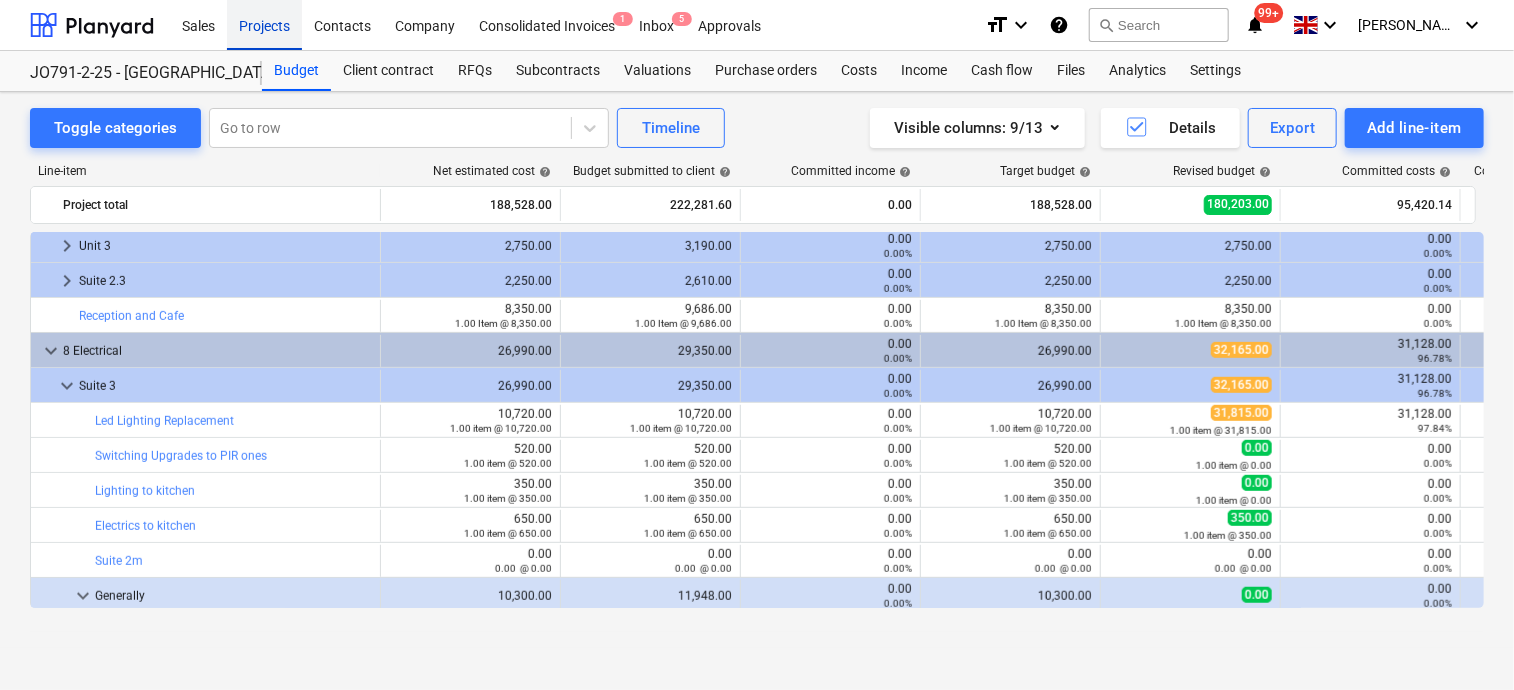 click on "Projects" at bounding box center (264, 24) 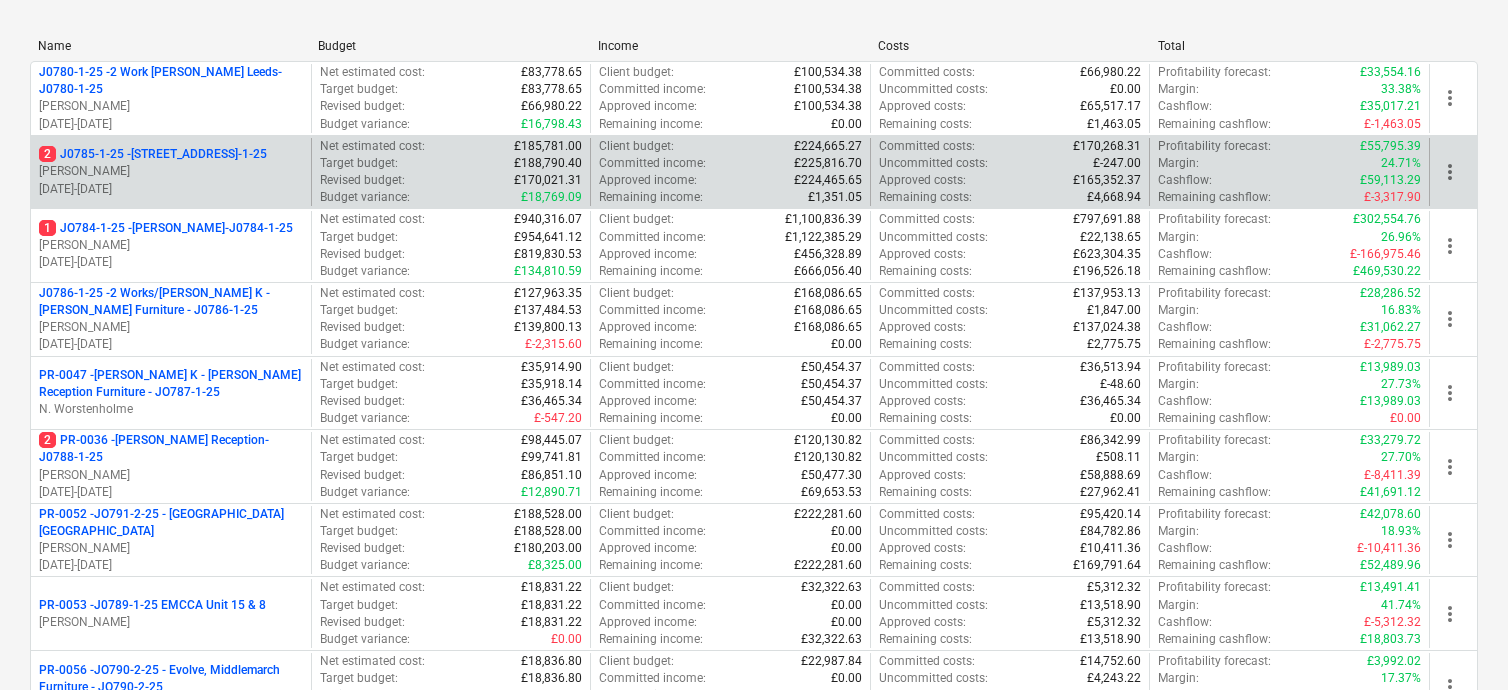 scroll, scrollTop: 300, scrollLeft: 0, axis: vertical 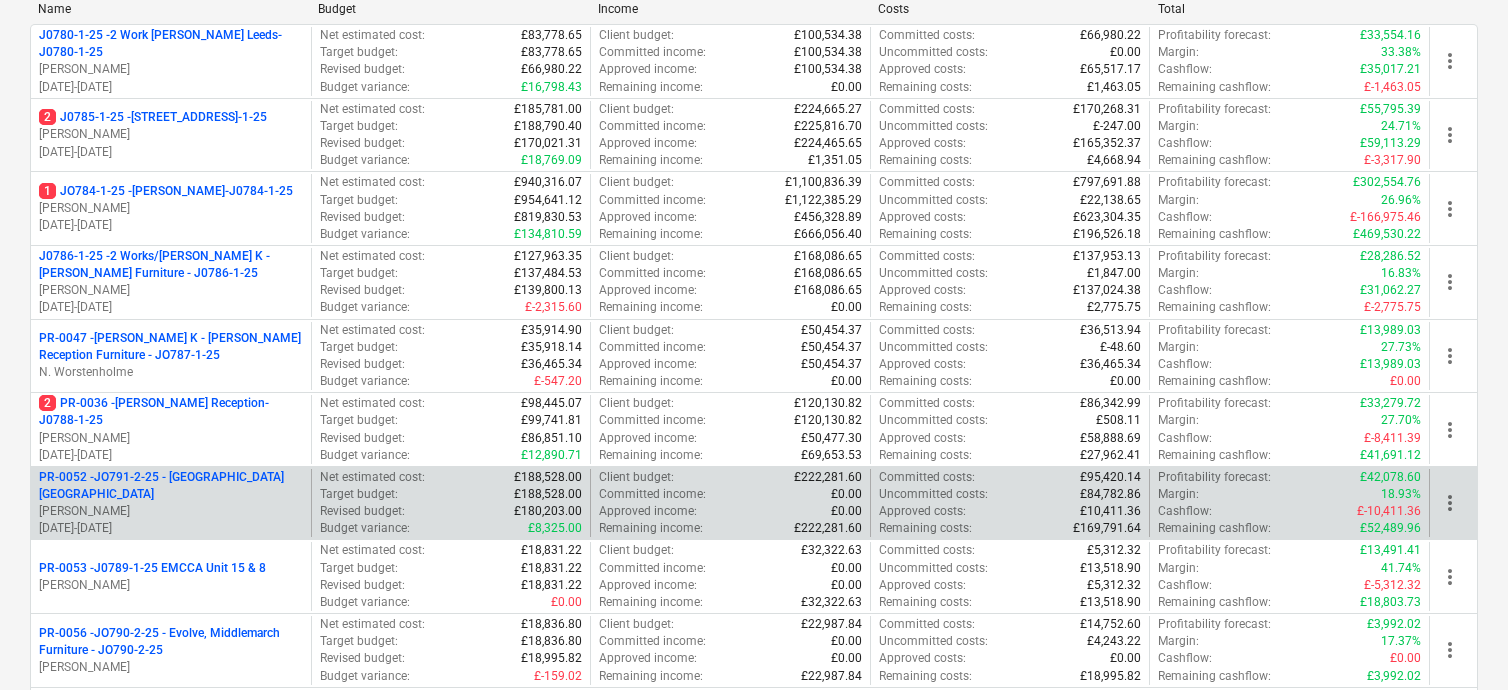 click on "PR-0052 -  JO791-2-25 - [GEOGRAPHIC_DATA] [GEOGRAPHIC_DATA]" at bounding box center [171, 486] 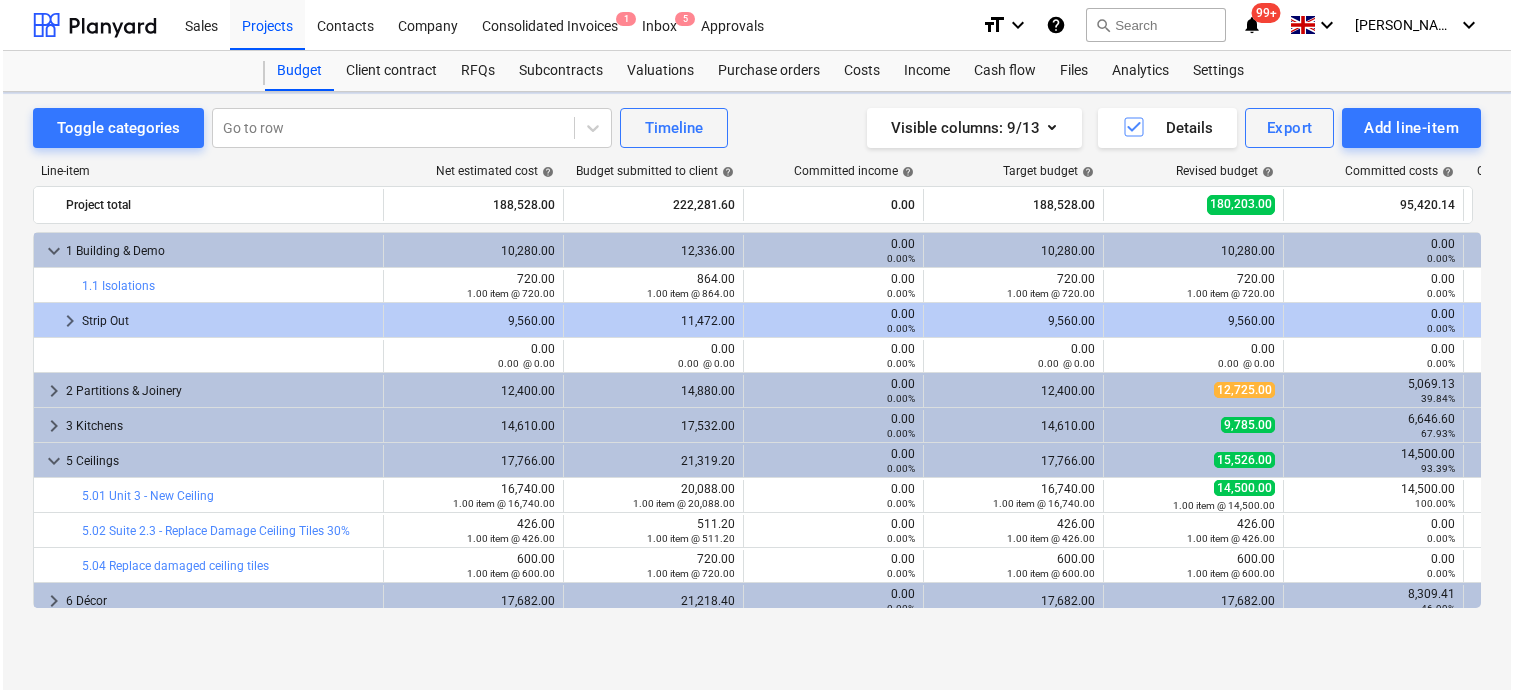 scroll, scrollTop: 0, scrollLeft: 0, axis: both 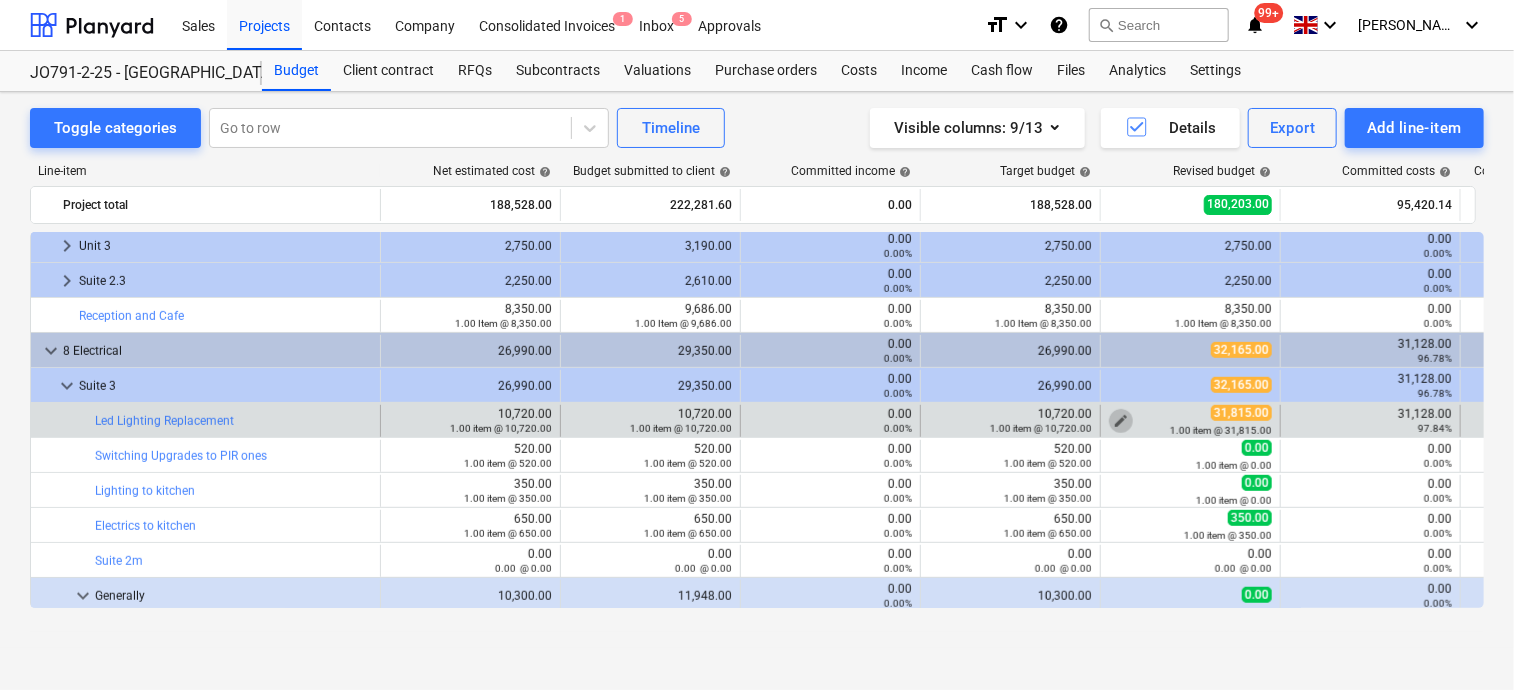 click on "edit" at bounding box center [1121, 421] 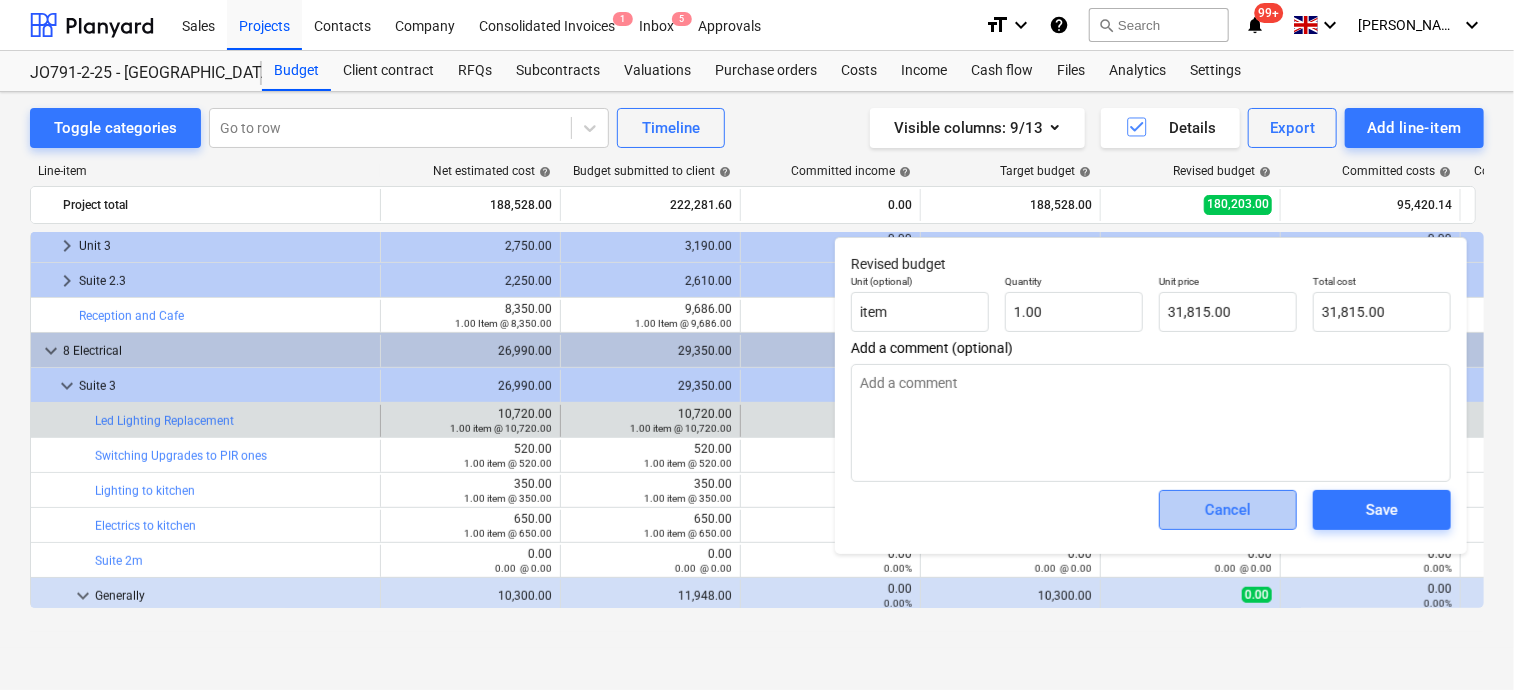 click on "Cancel" at bounding box center (1228, 510) 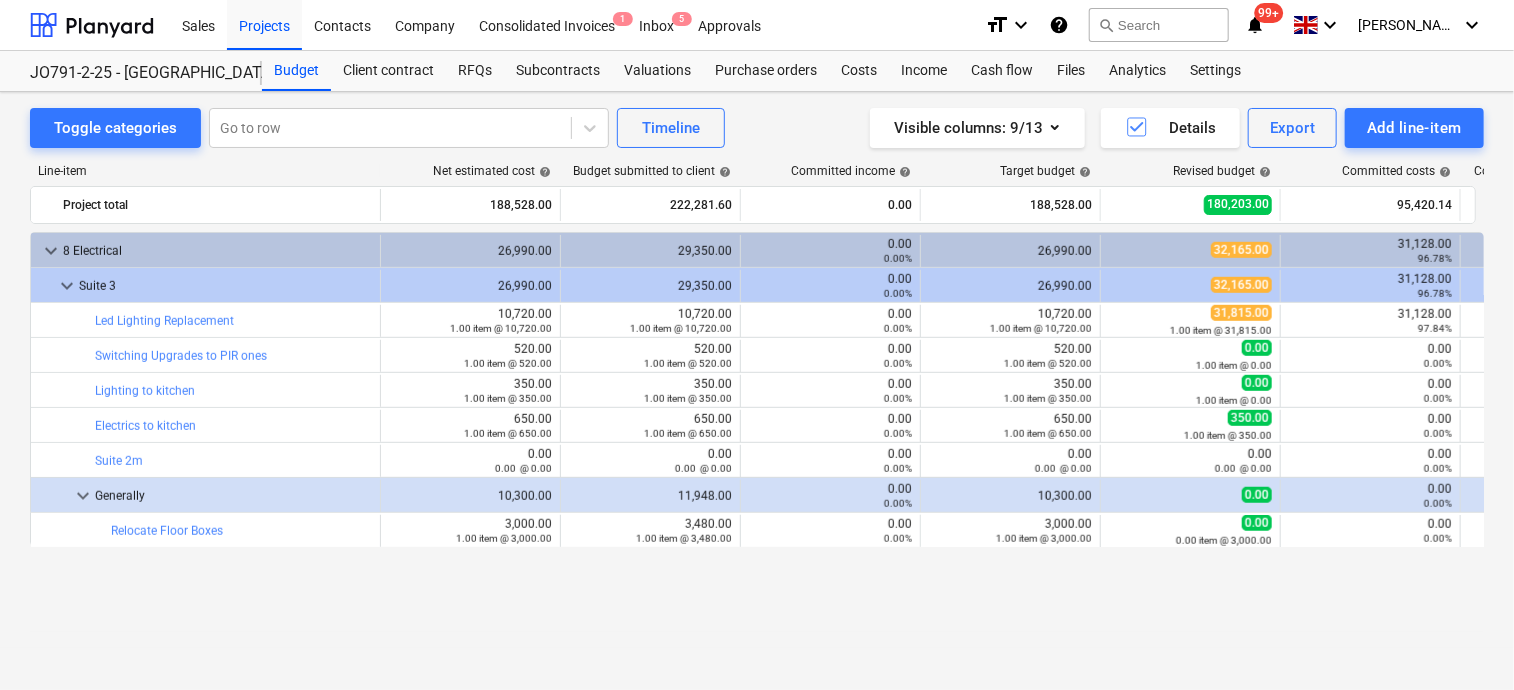 scroll, scrollTop: 600, scrollLeft: 0, axis: vertical 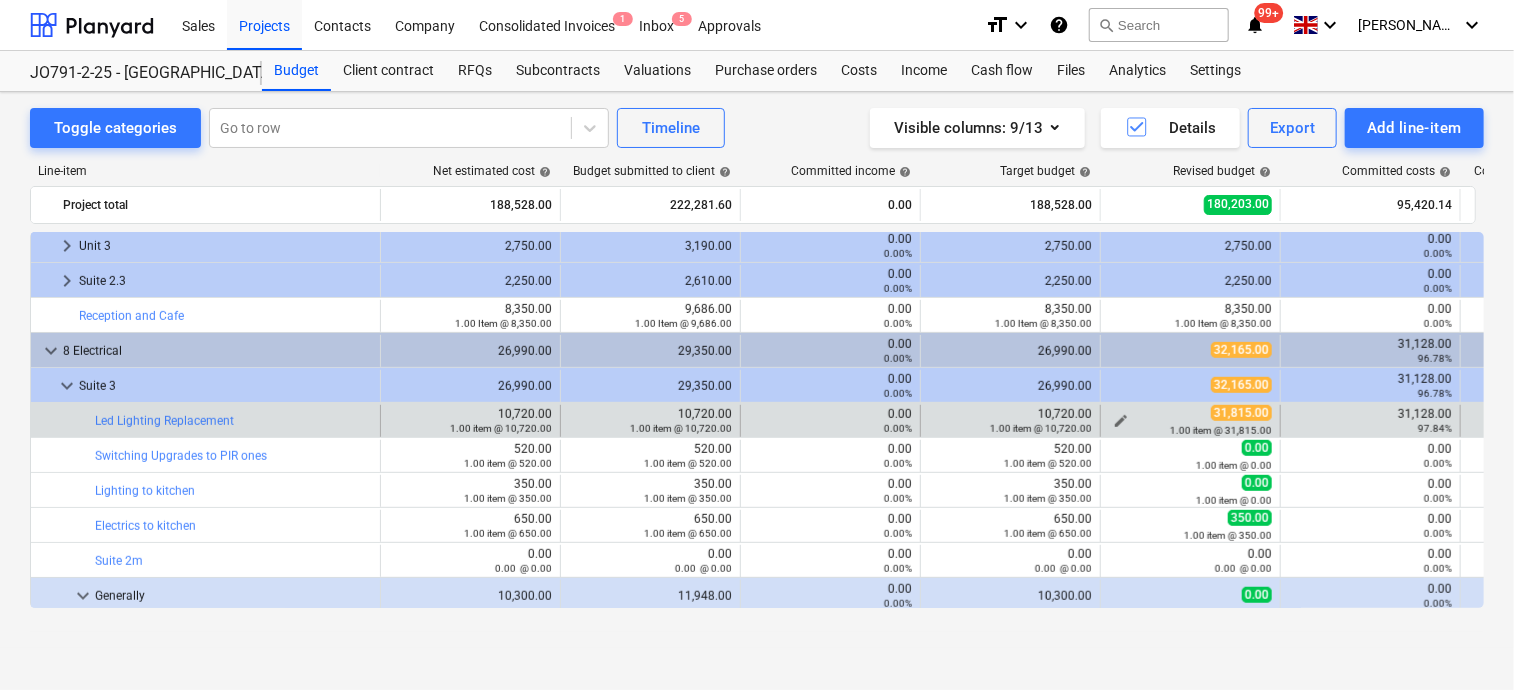 click on "edit" at bounding box center [1121, 421] 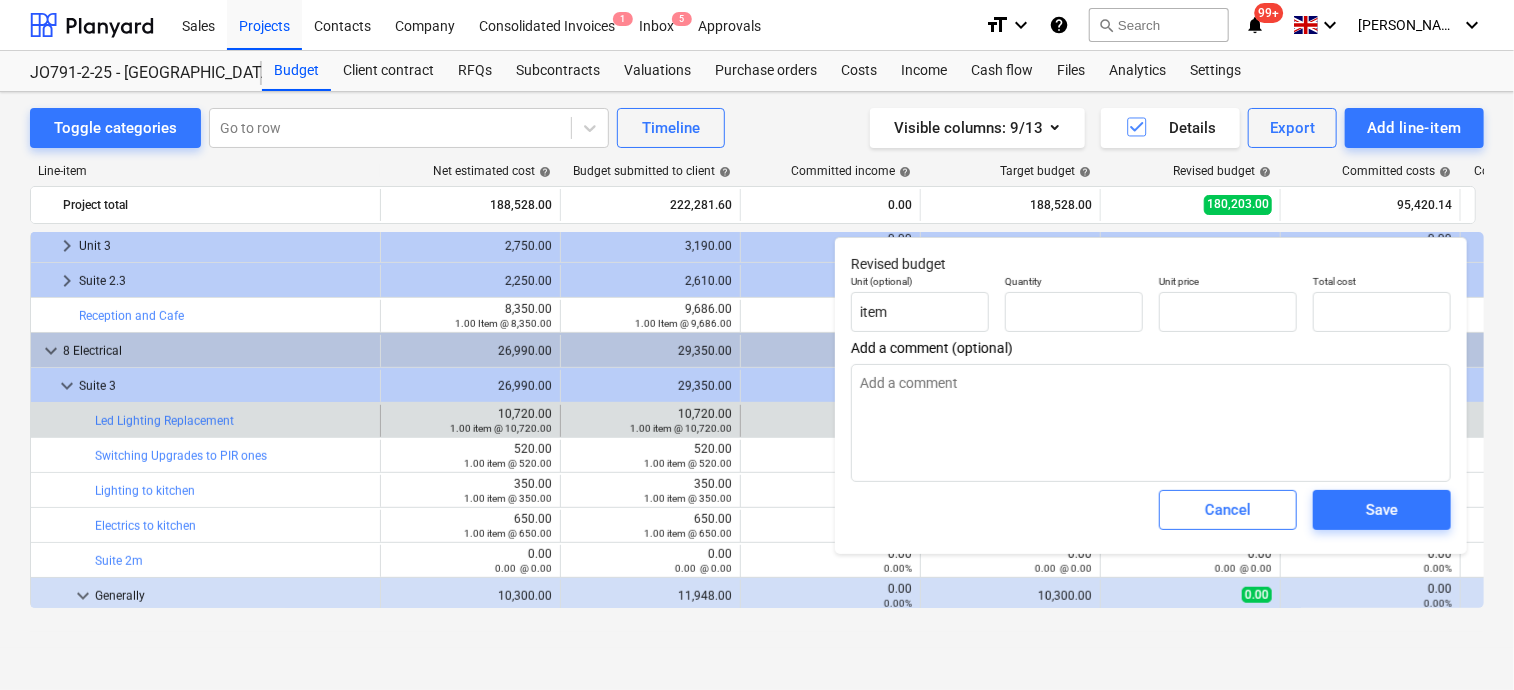 type on "1.00" 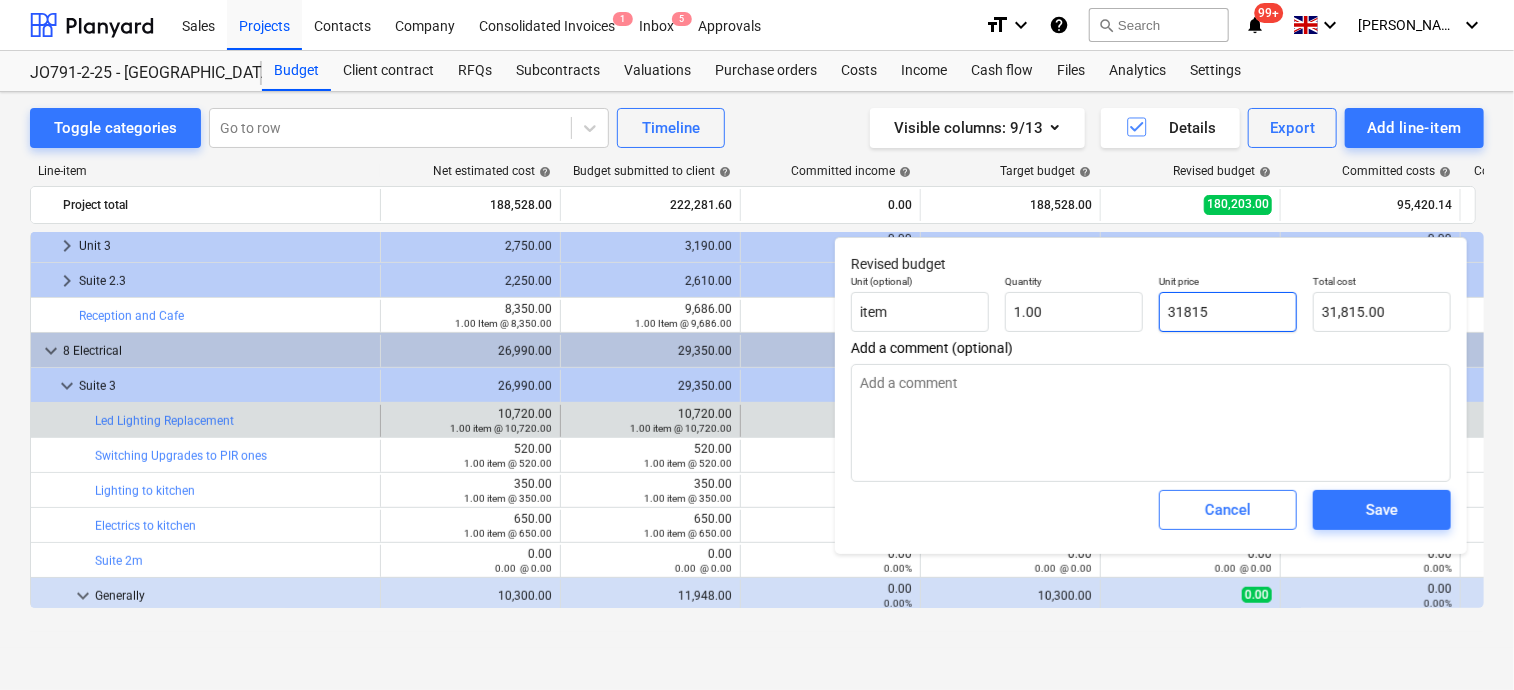 click on "31815" at bounding box center (1228, 312) 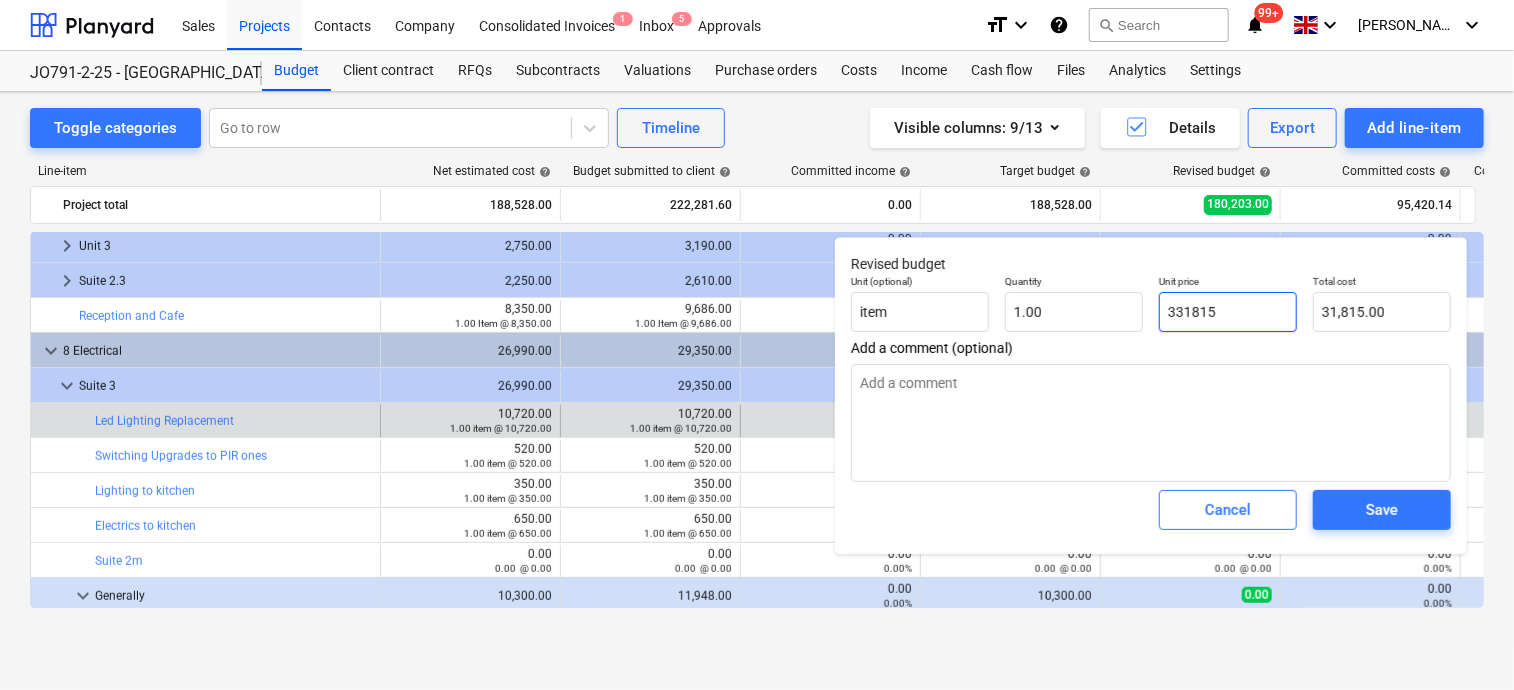 type on "331,815.00" 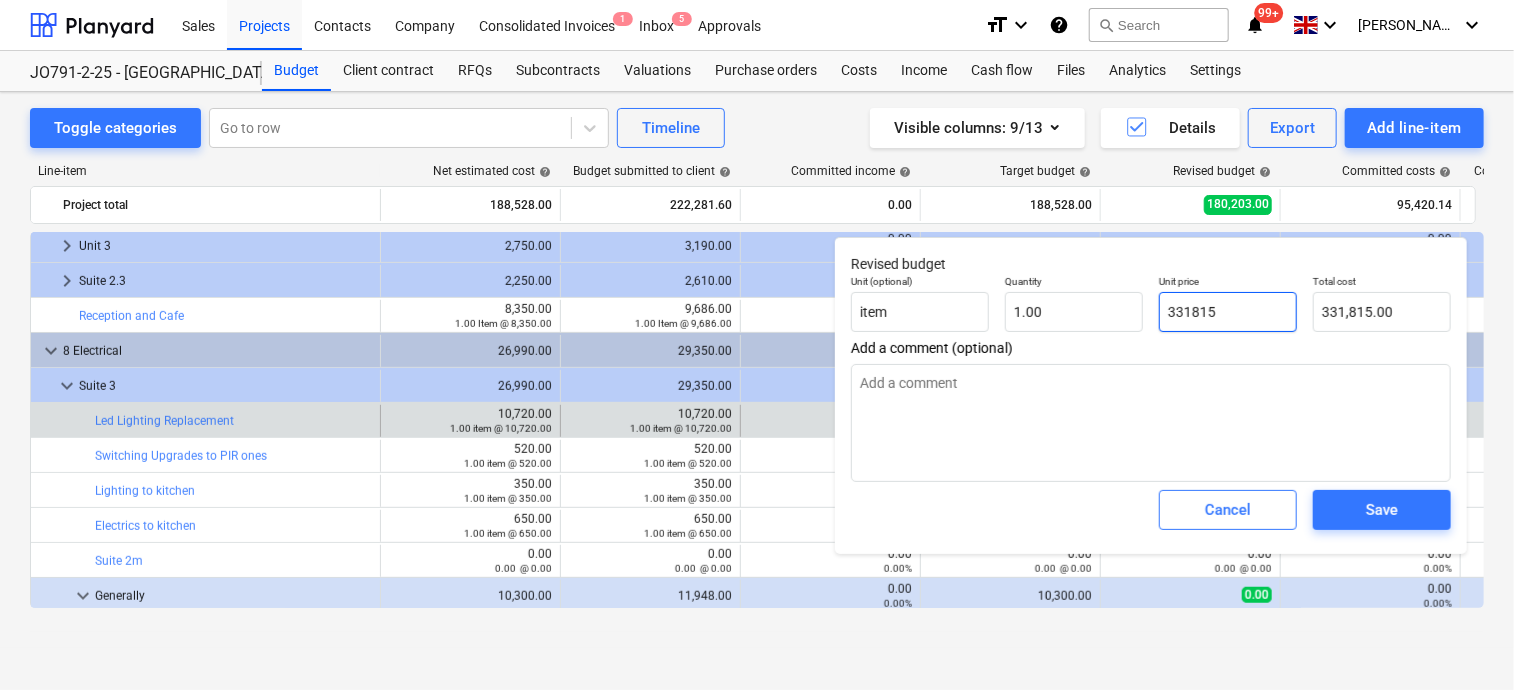 type on "33815" 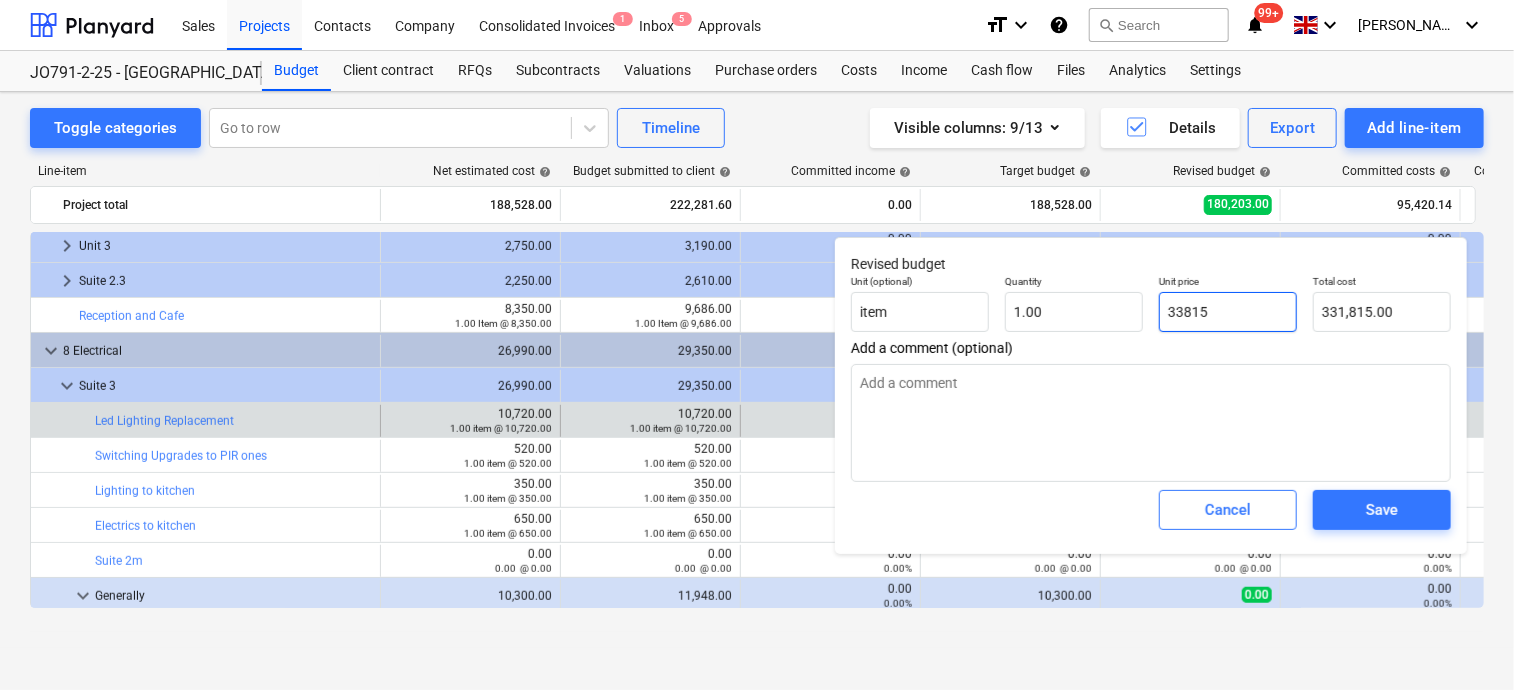 type on "33,815.00" 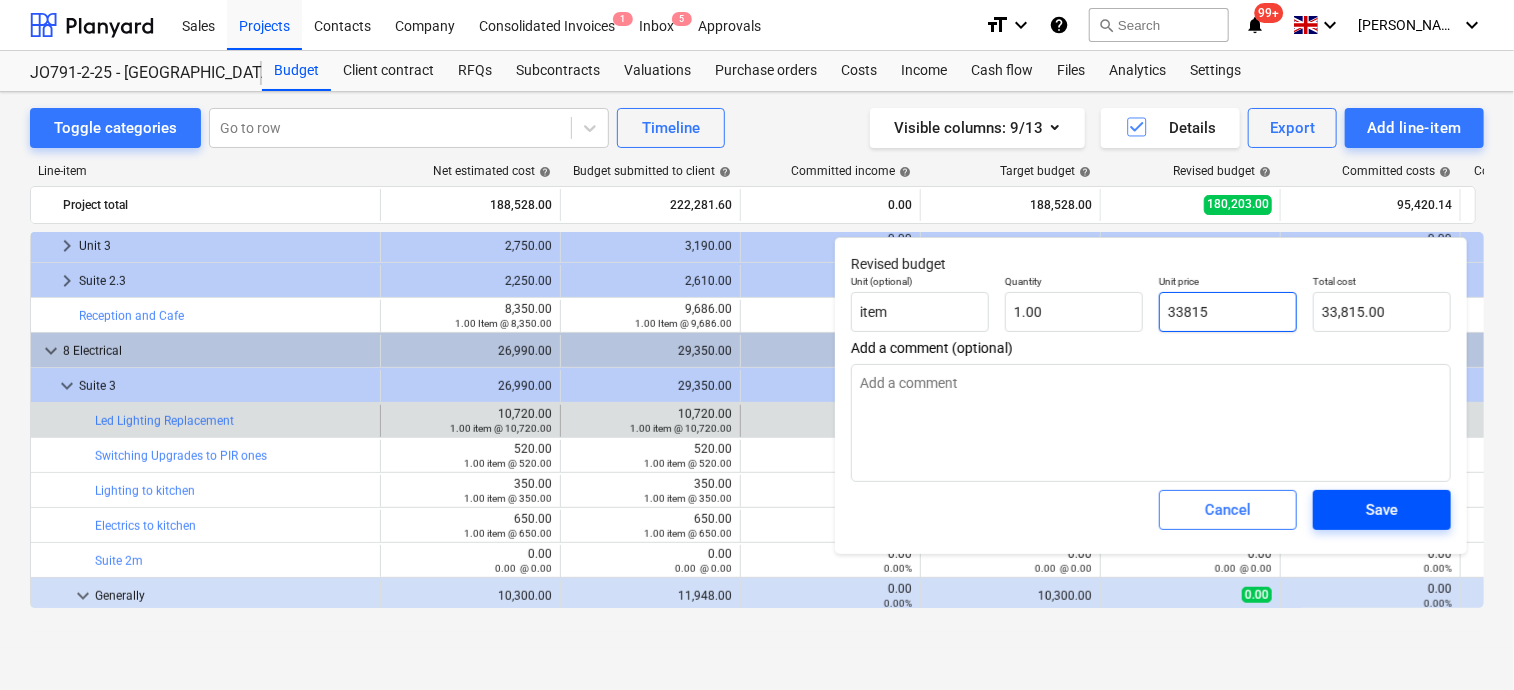 type on "33815" 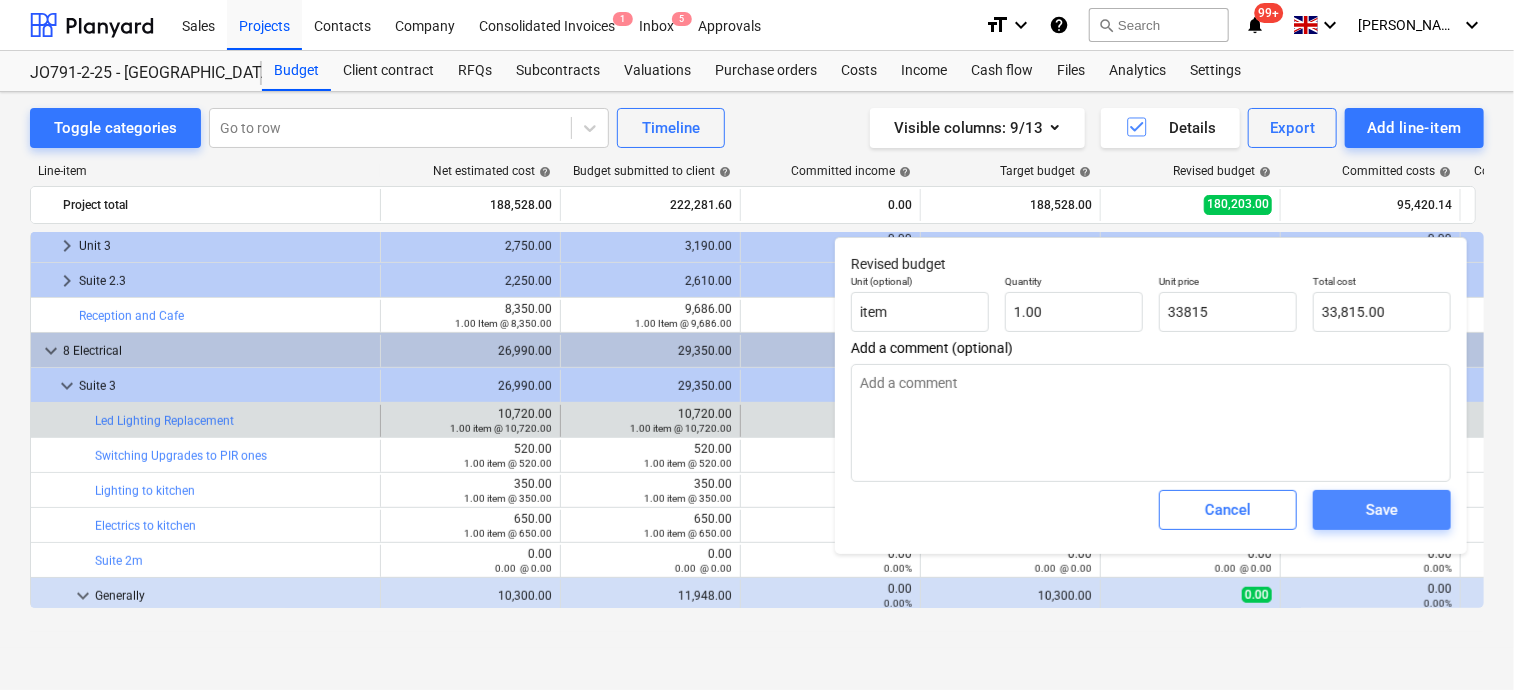 click on "Save" at bounding box center (1382, 510) 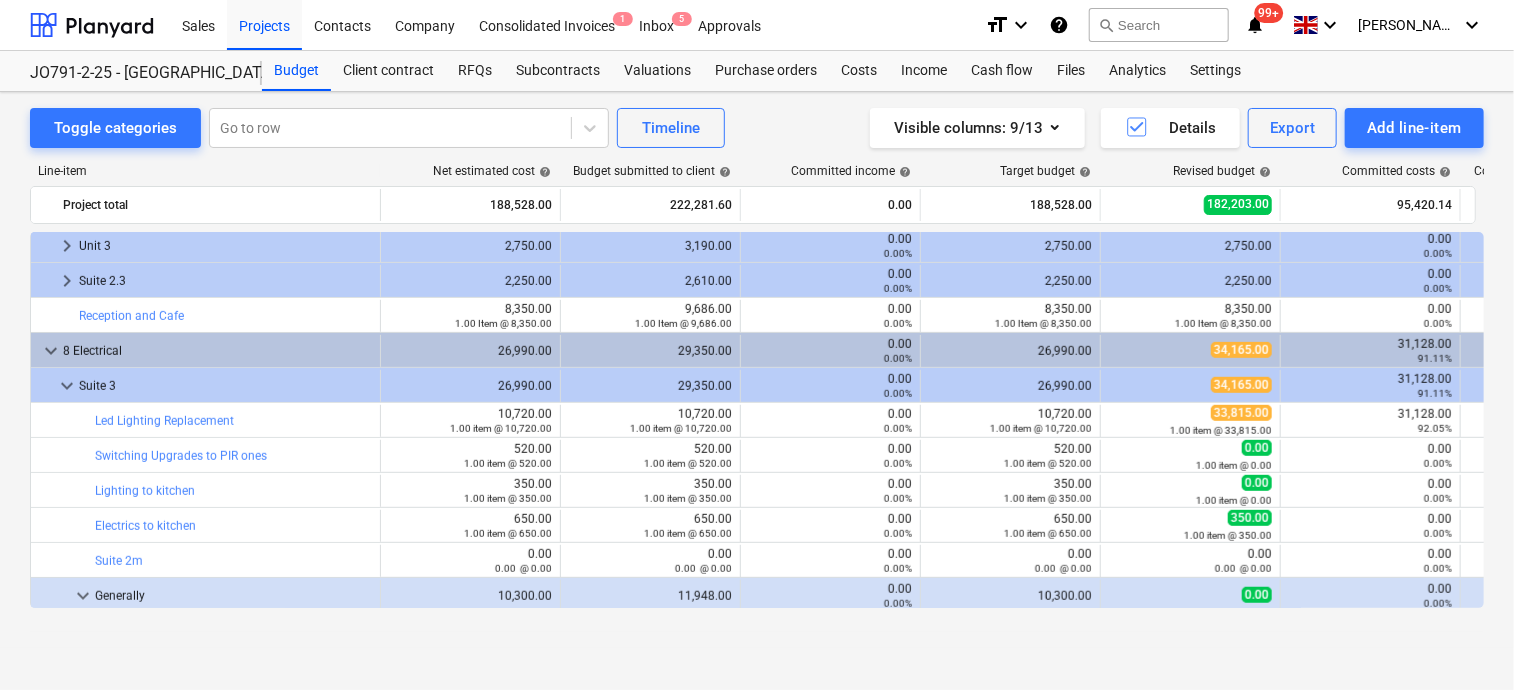 scroll, scrollTop: 600, scrollLeft: 0, axis: vertical 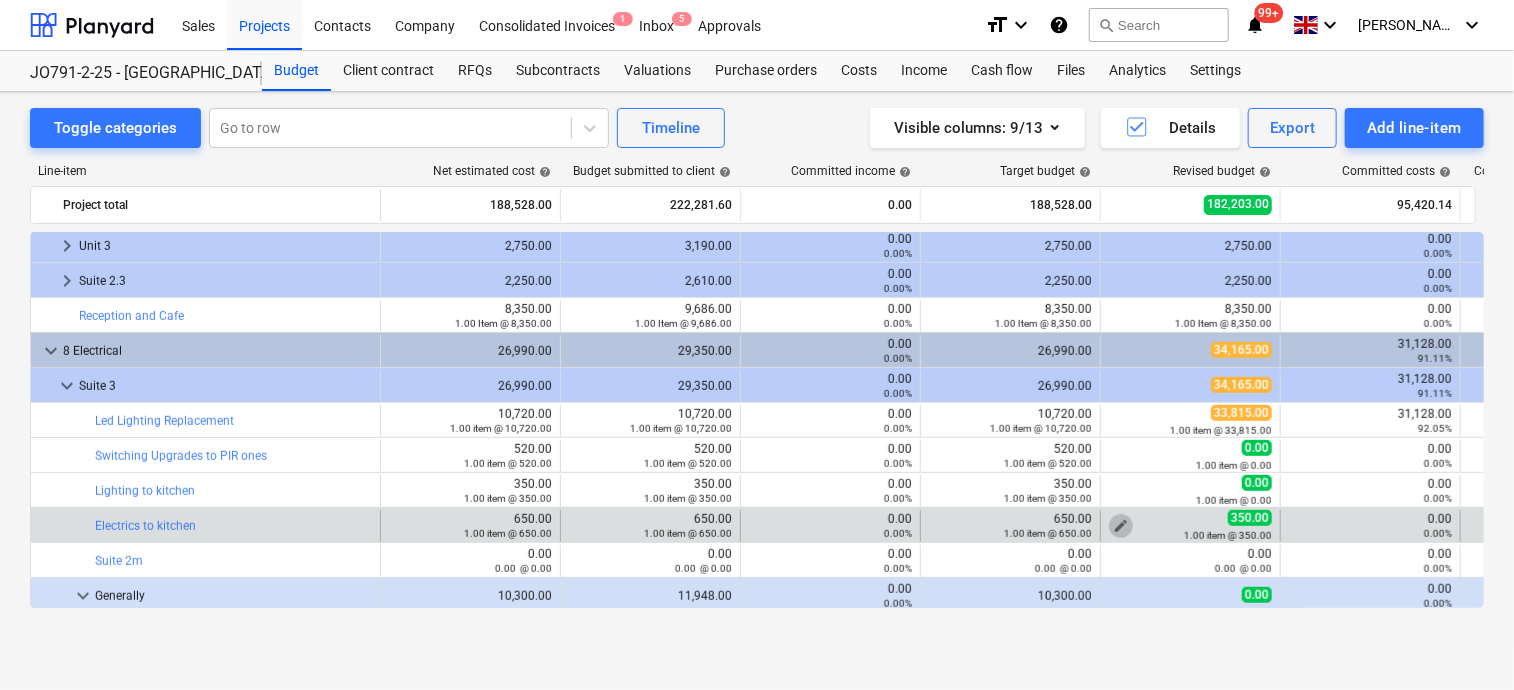 click on "edit" at bounding box center [1121, 526] 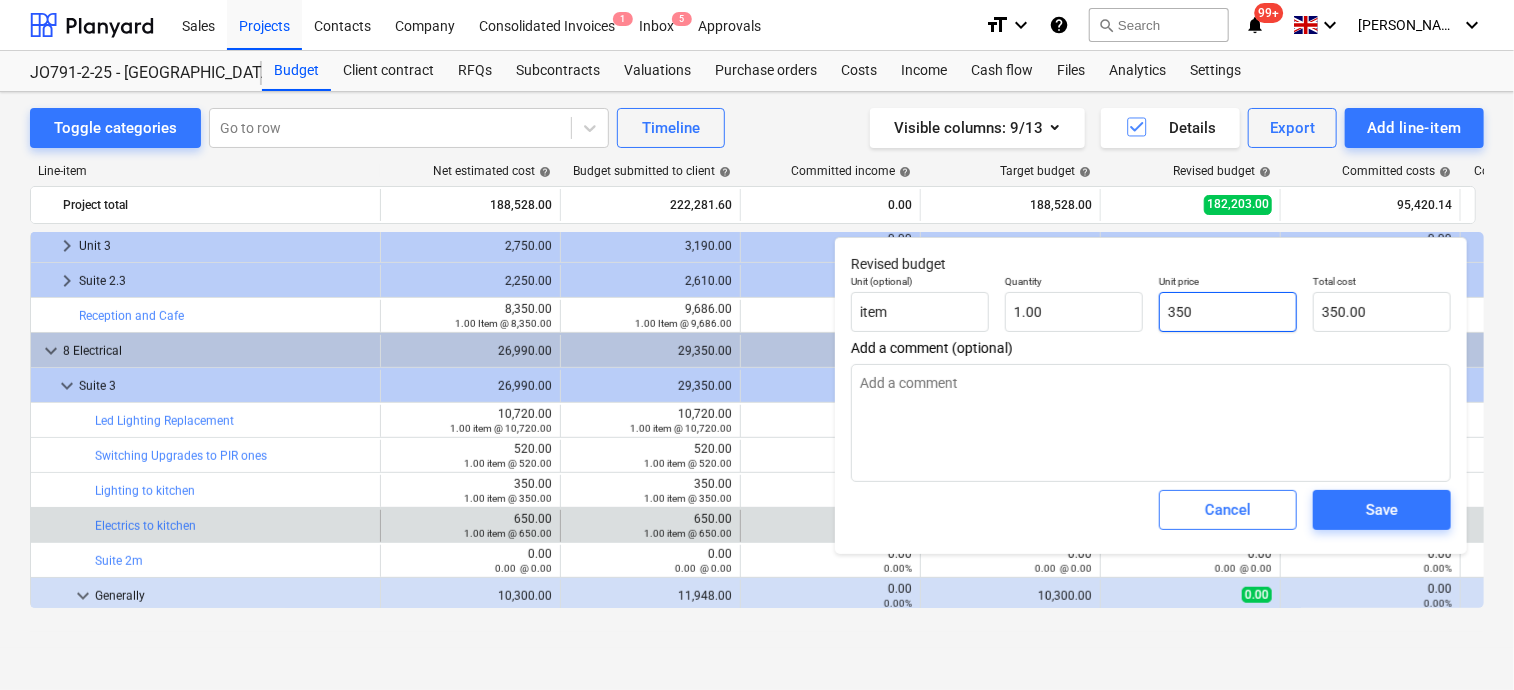 drag, startPoint x: 1243, startPoint y: 316, endPoint x: 1109, endPoint y: 291, distance: 136.31215 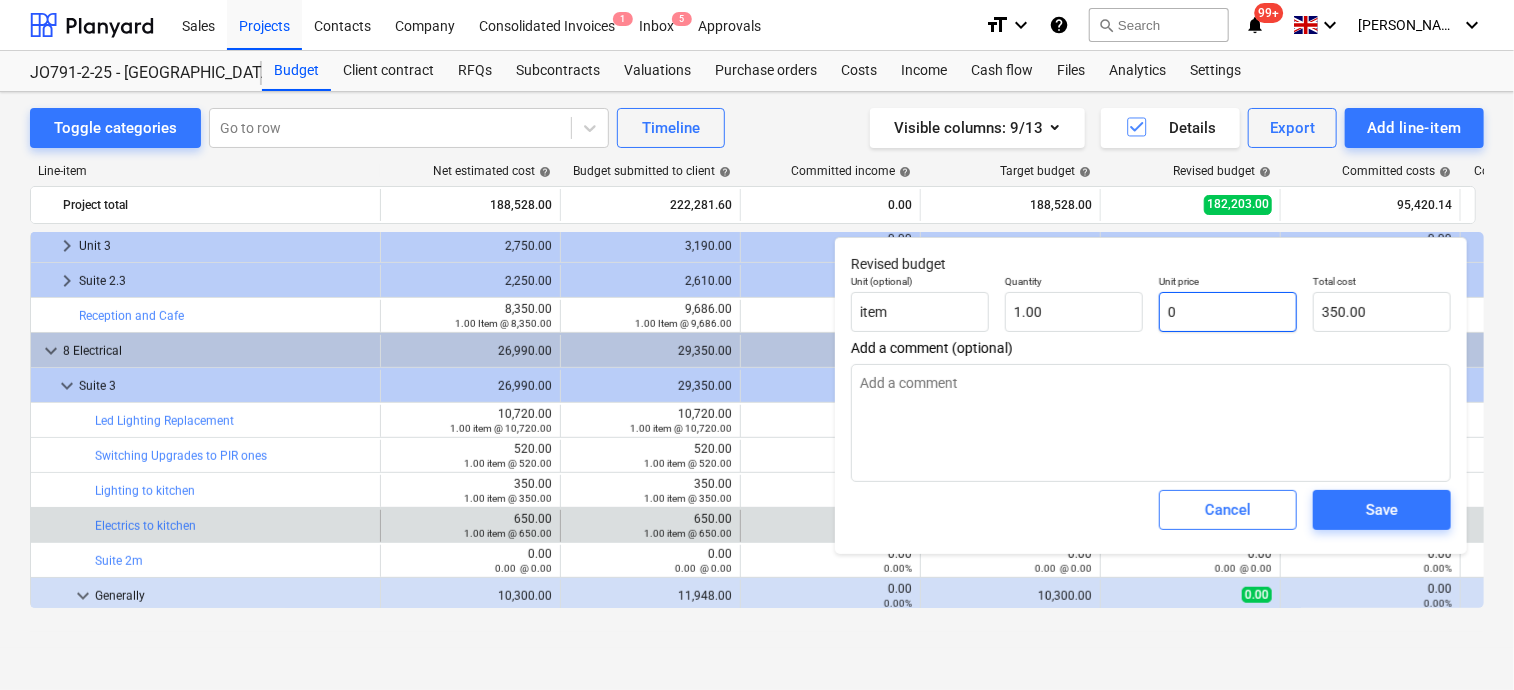 type on "0.00" 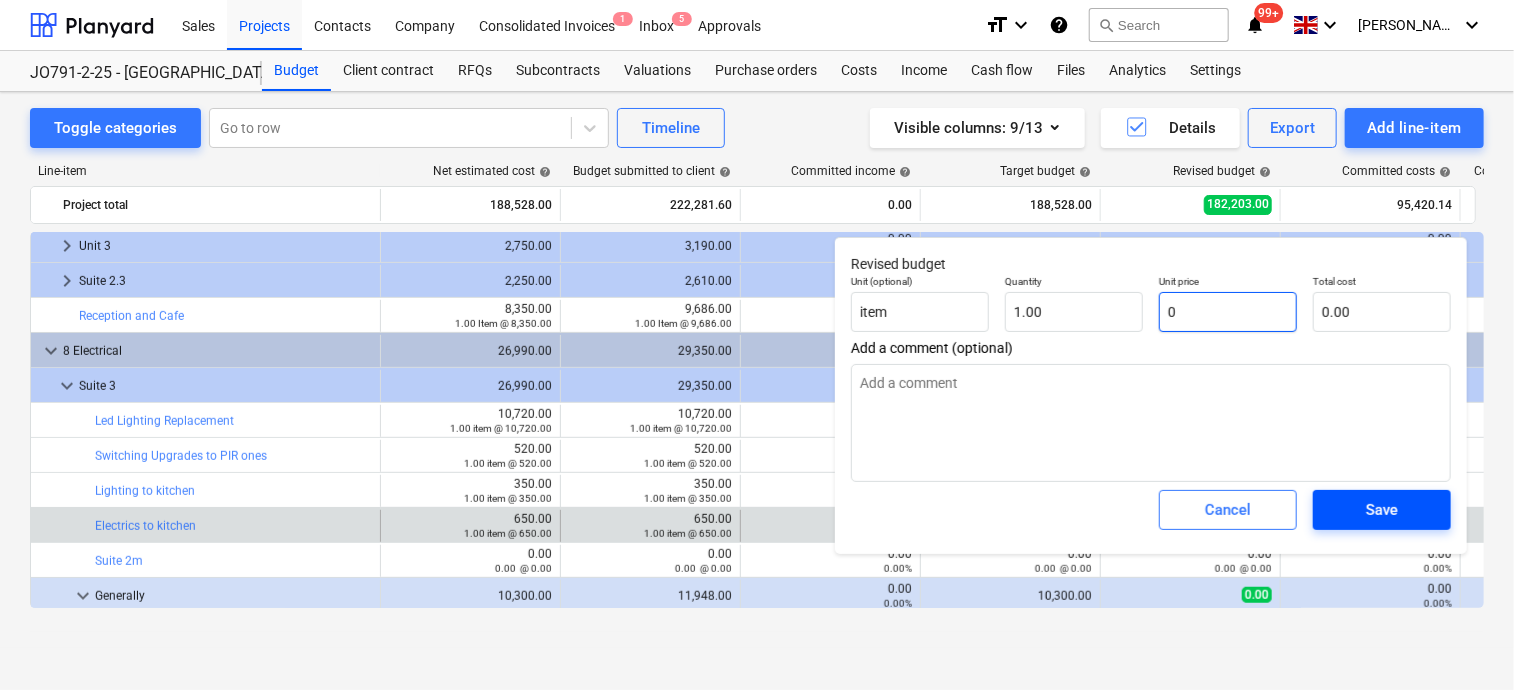 type on "0" 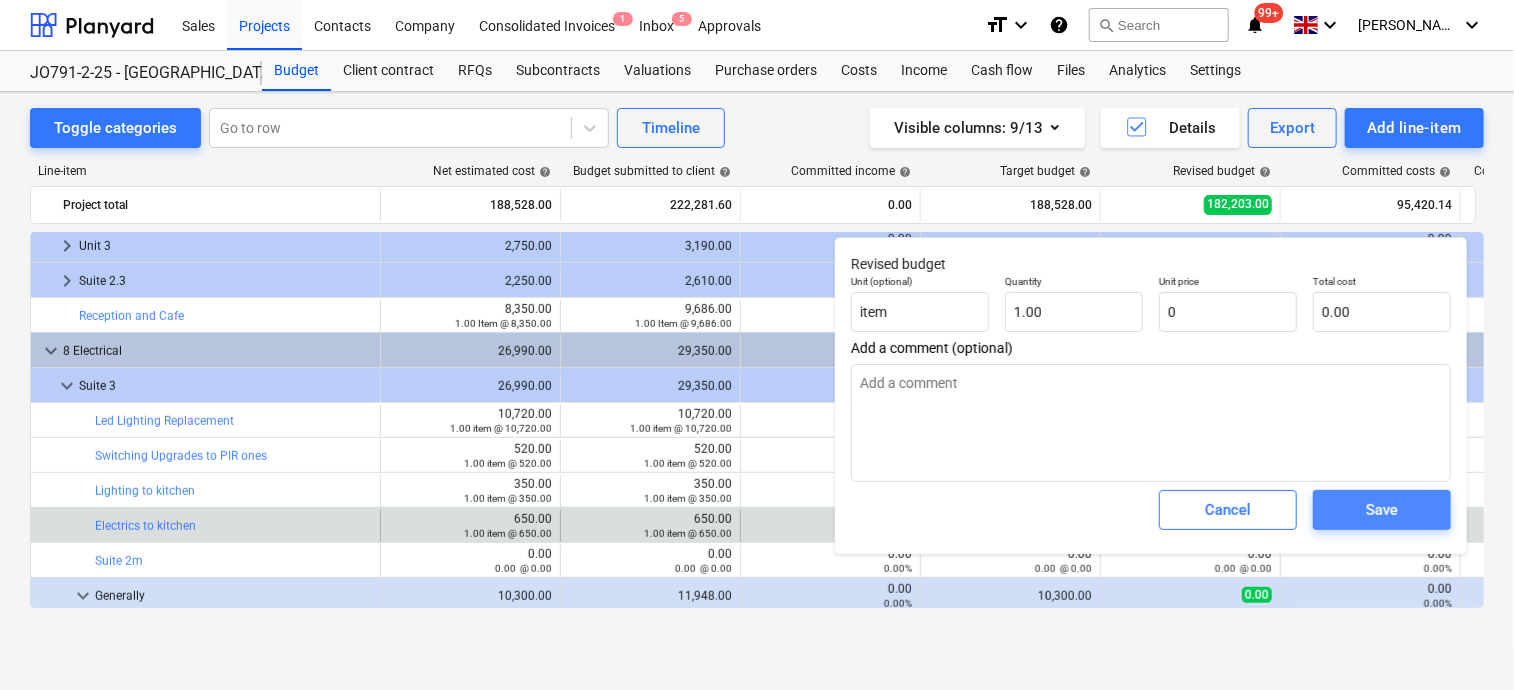 click on "Save" at bounding box center [1382, 510] 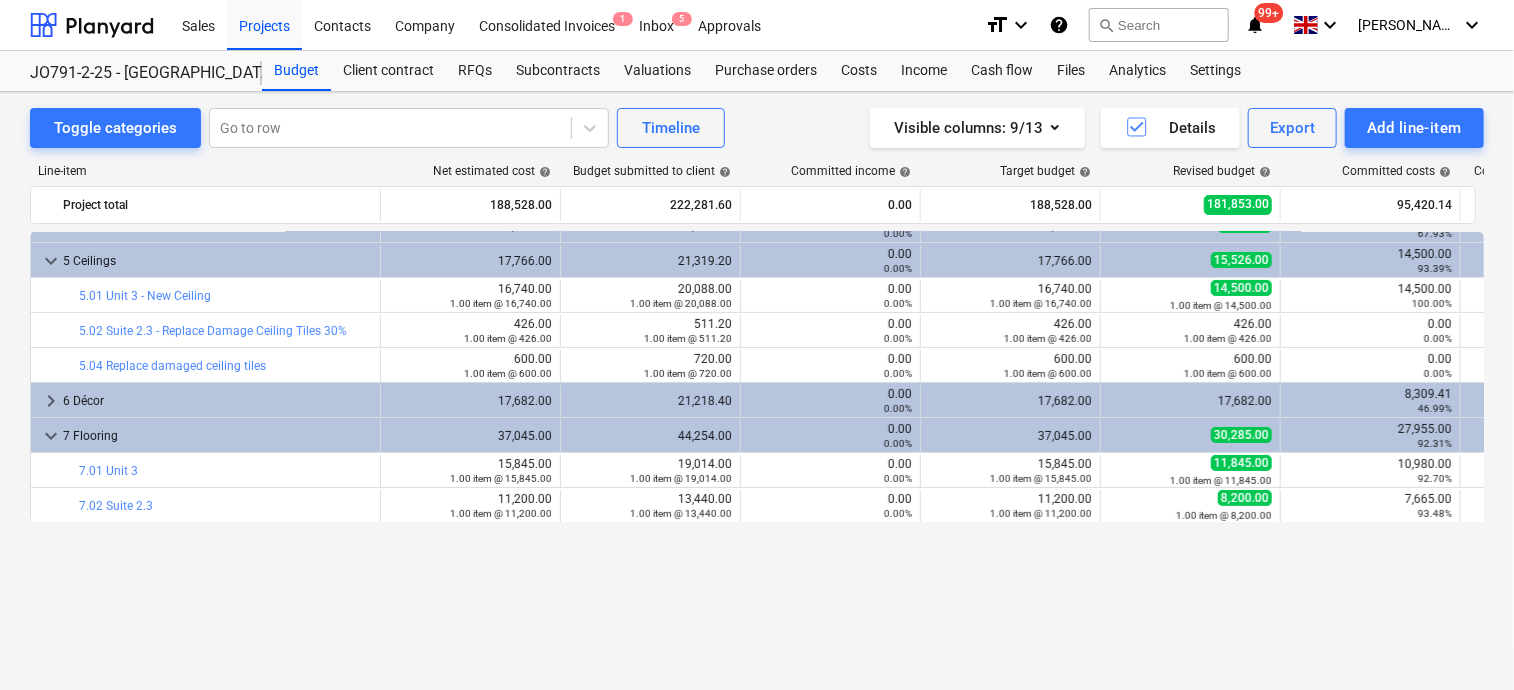 scroll, scrollTop: 0, scrollLeft: 0, axis: both 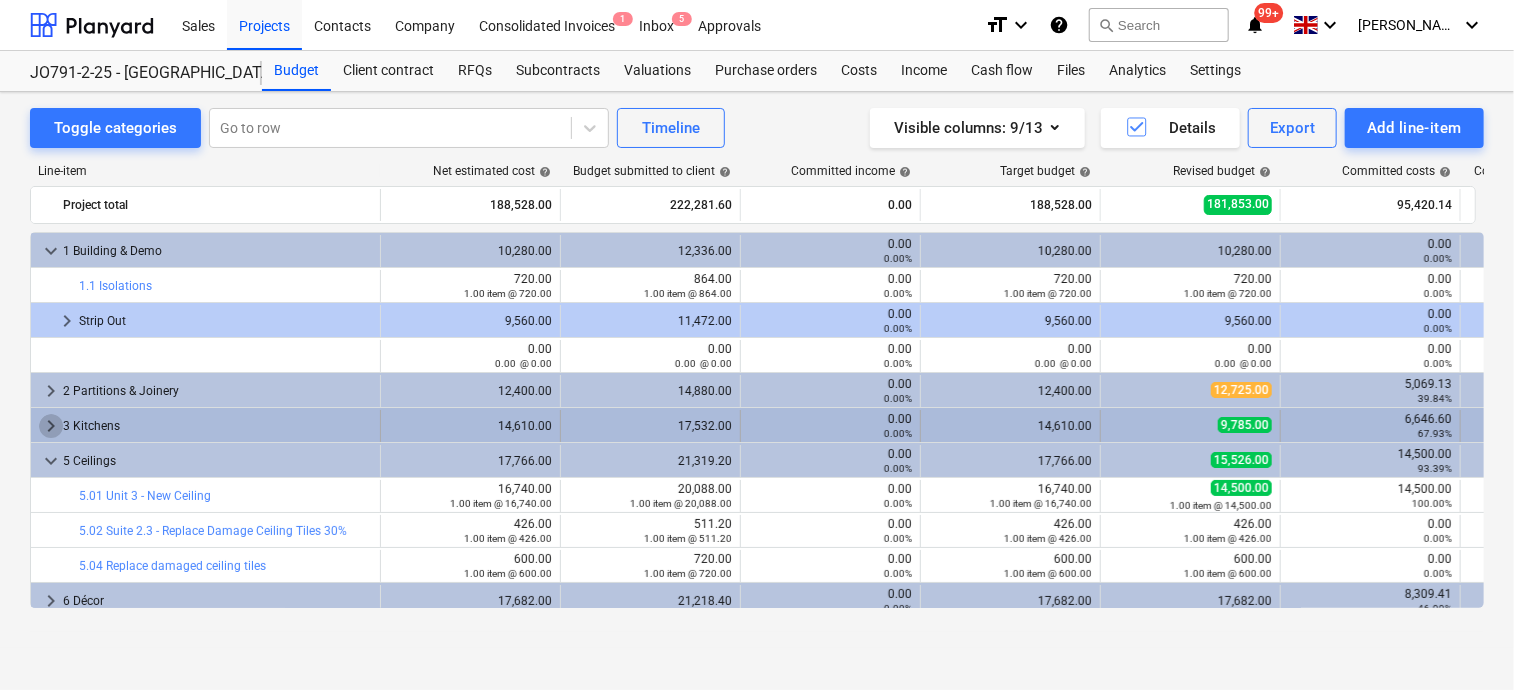 click on "keyboard_arrow_right" at bounding box center [51, 426] 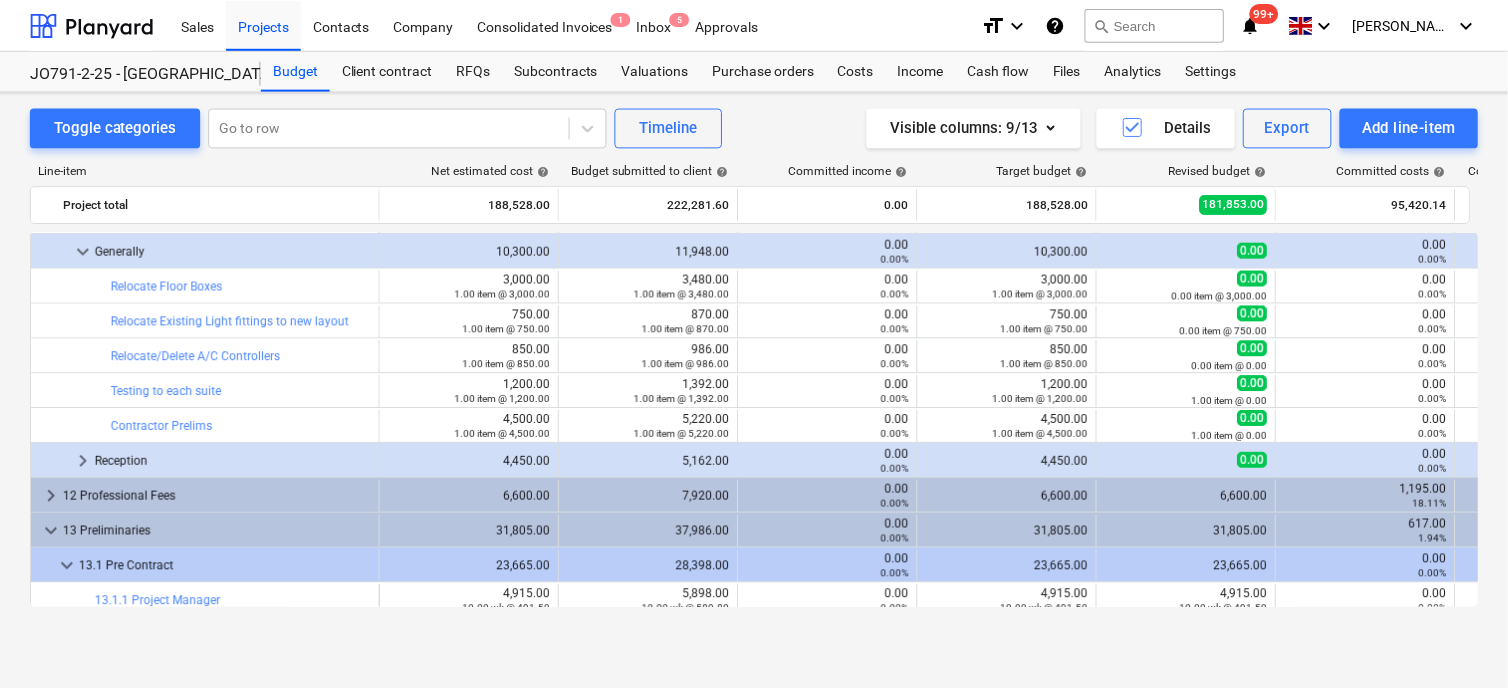 scroll, scrollTop: 414, scrollLeft: 0, axis: vertical 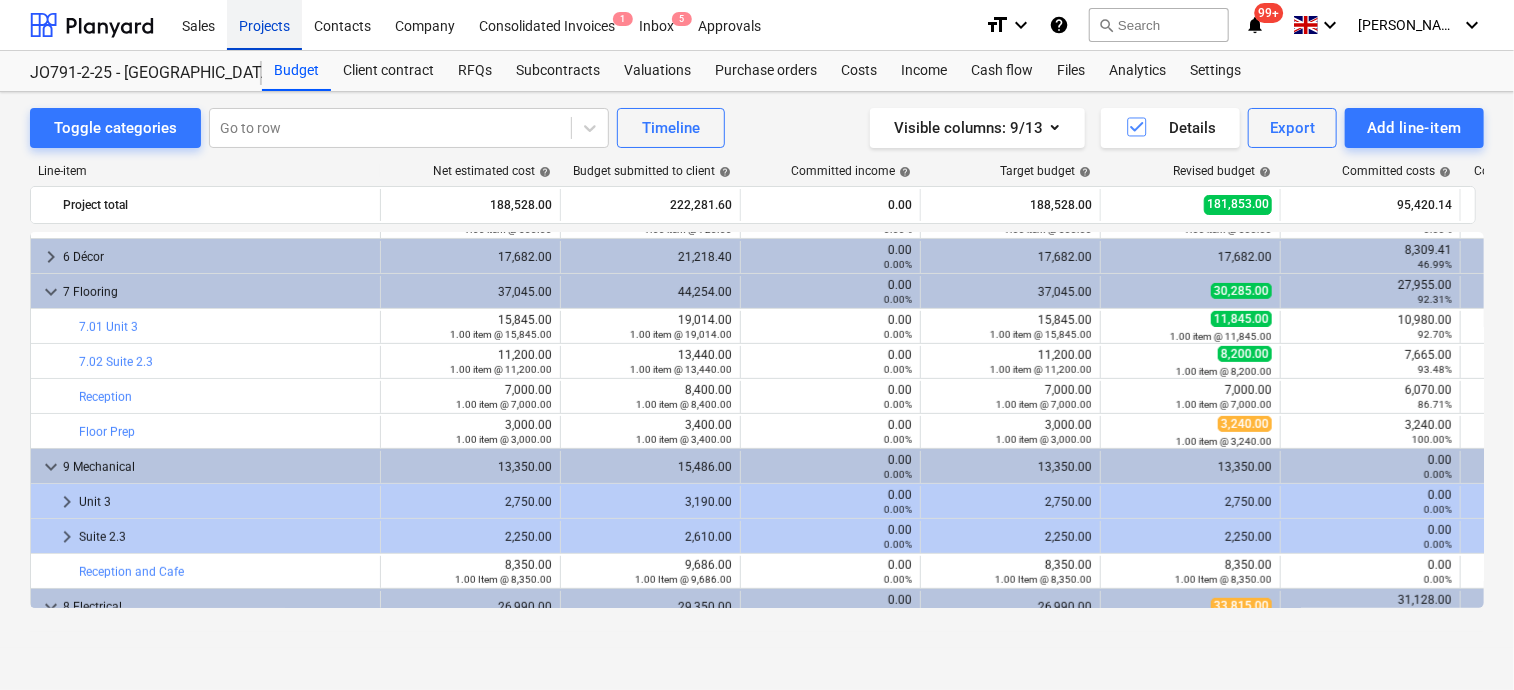 click on "Projects" at bounding box center (264, 24) 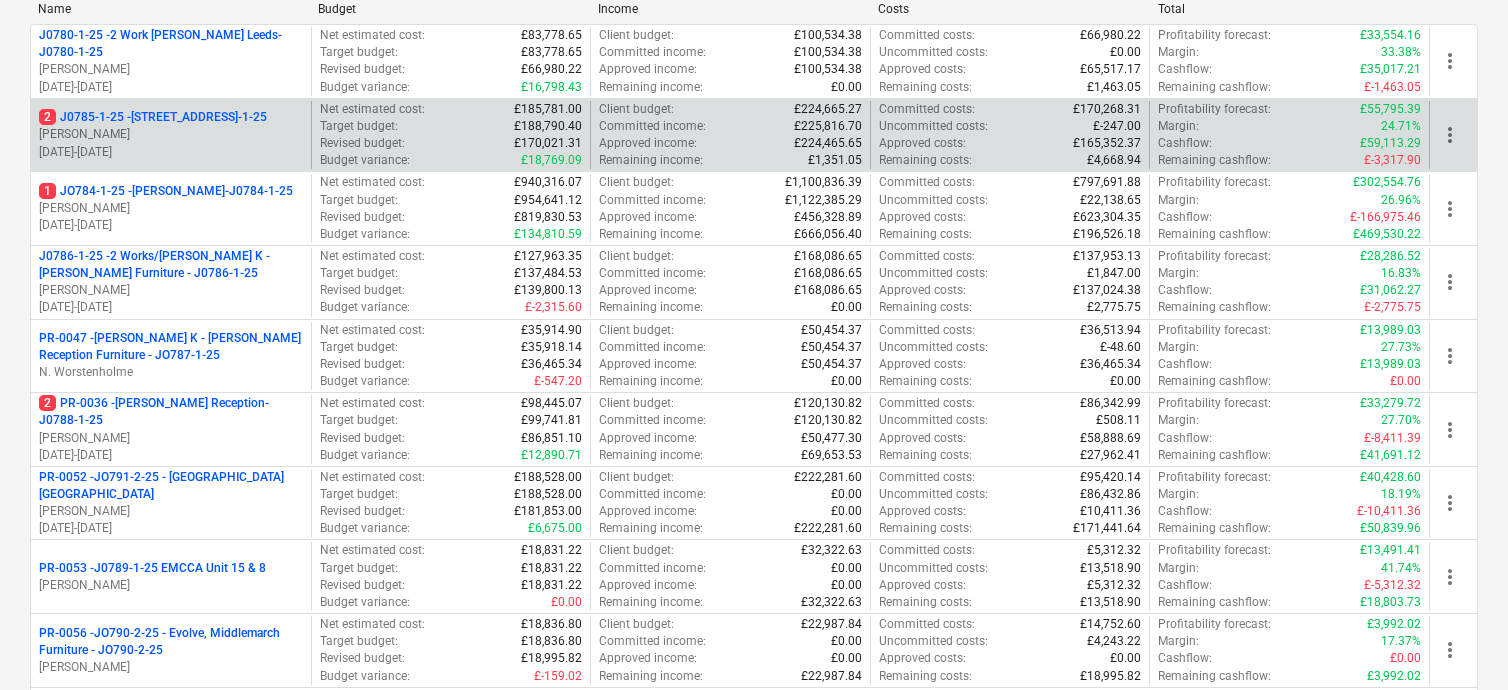 scroll, scrollTop: 400, scrollLeft: 0, axis: vertical 